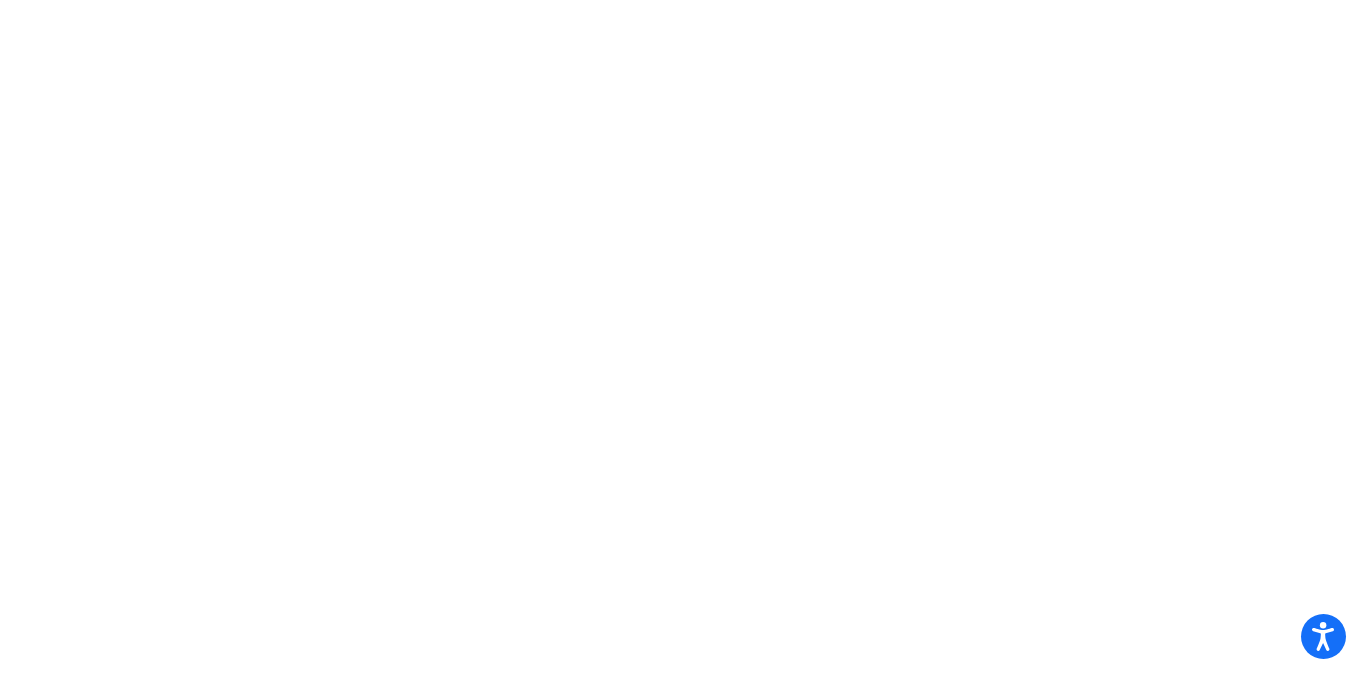 scroll, scrollTop: 0, scrollLeft: 0, axis: both 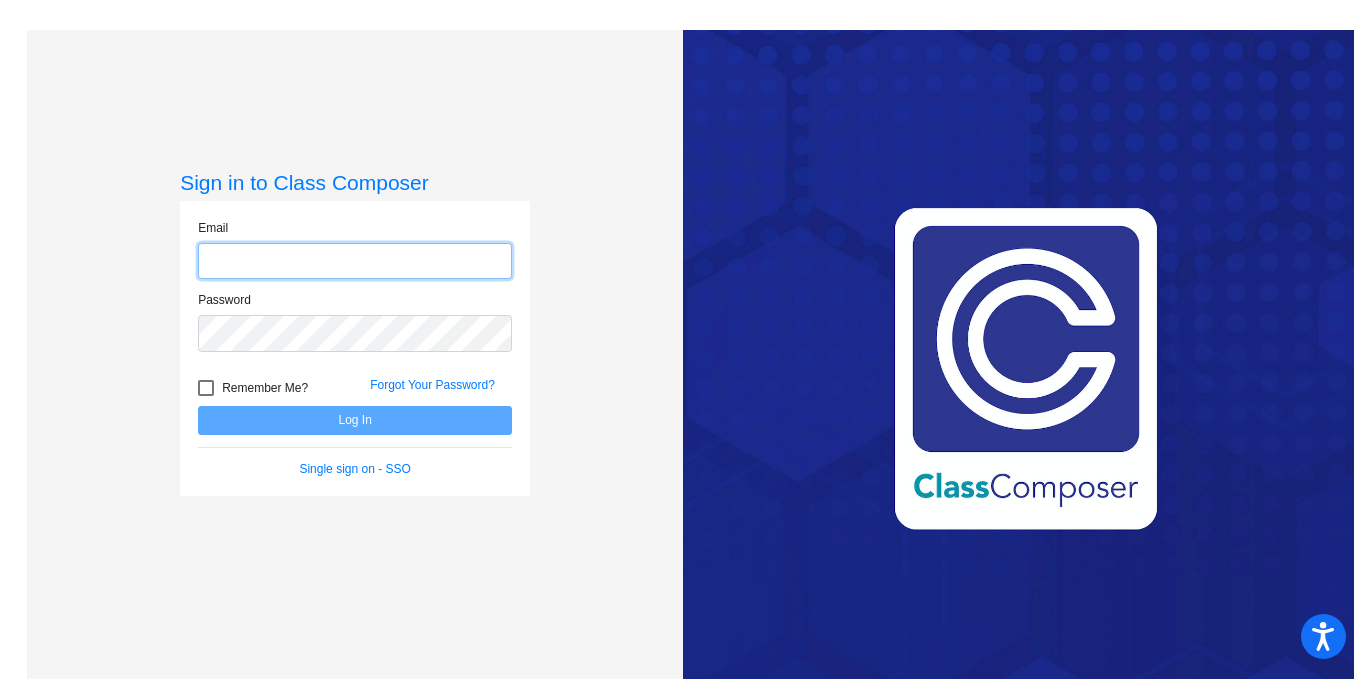 type on "[EMAIL]" 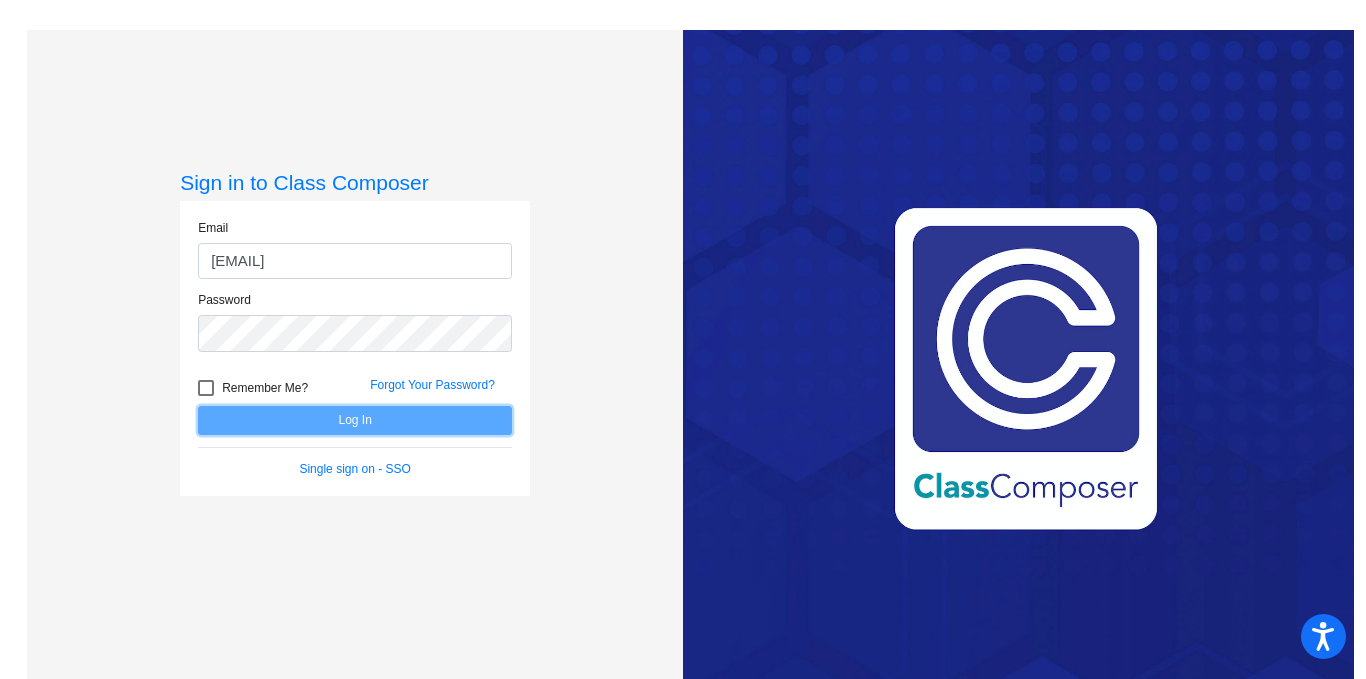 click on "Log In" 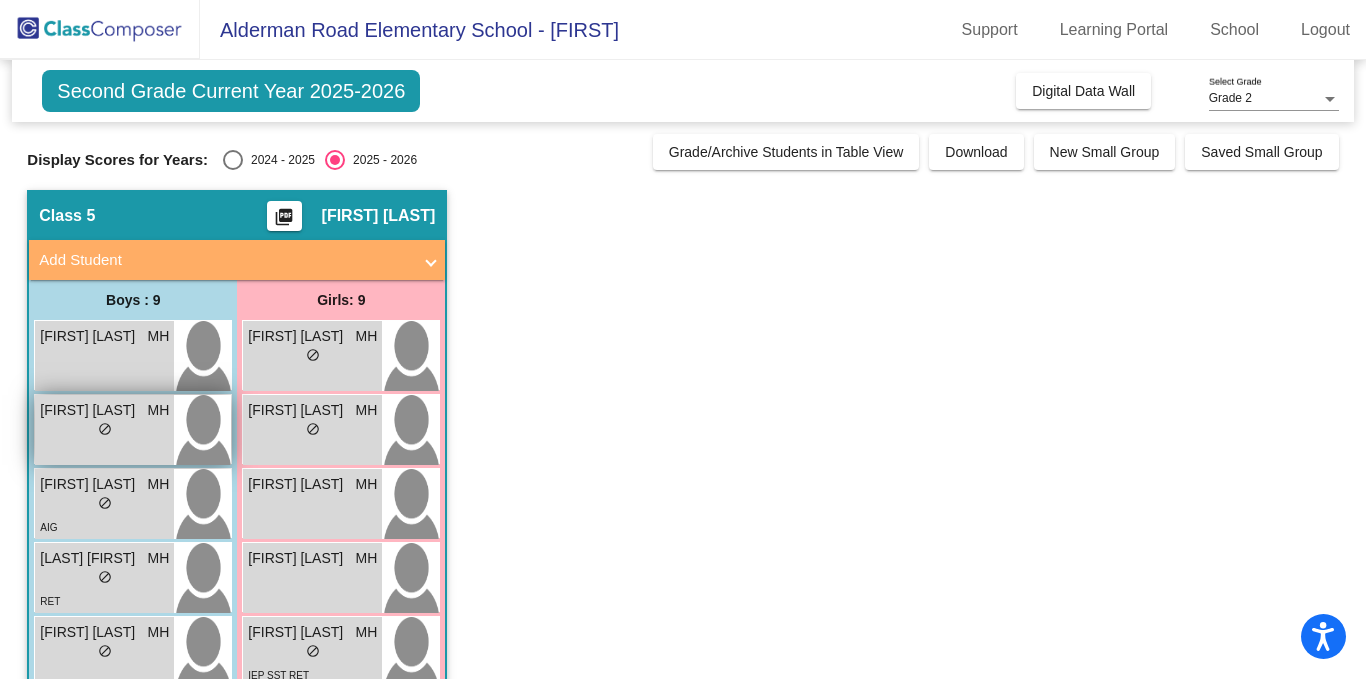 click on "[FIRST] [LAST]" at bounding box center (90, 410) 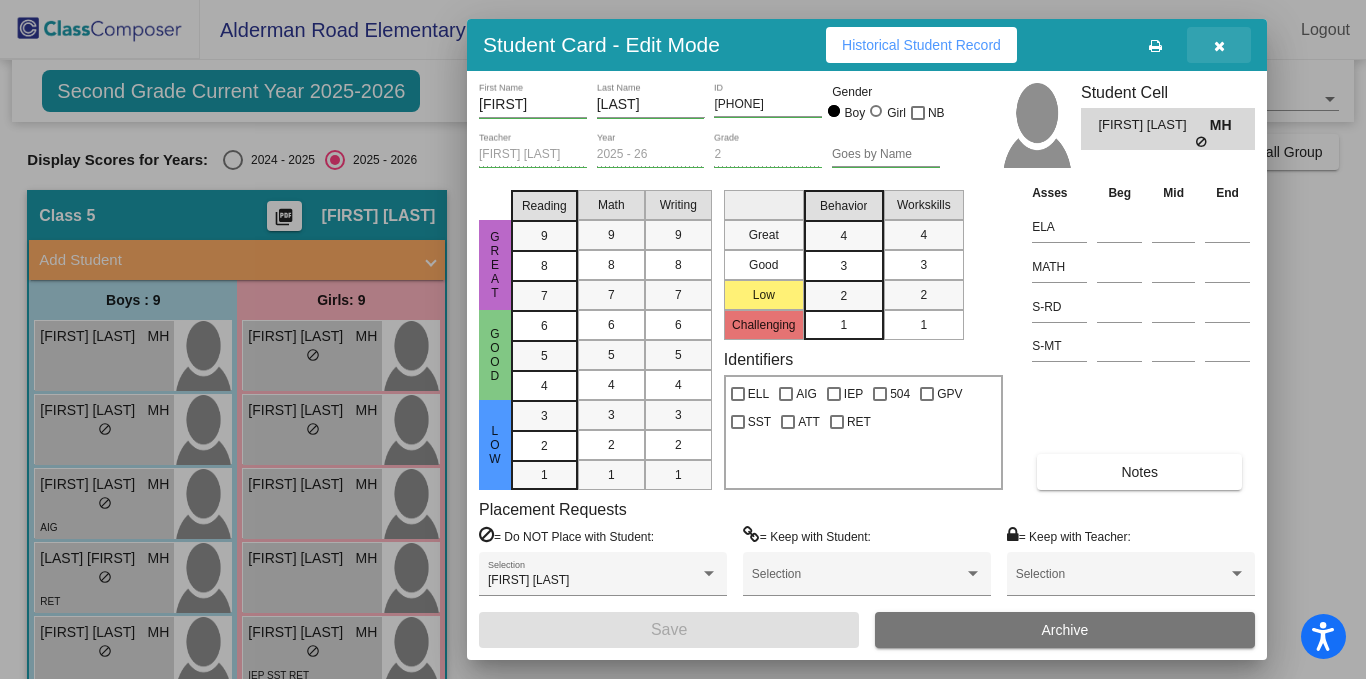 click at bounding box center [1219, 46] 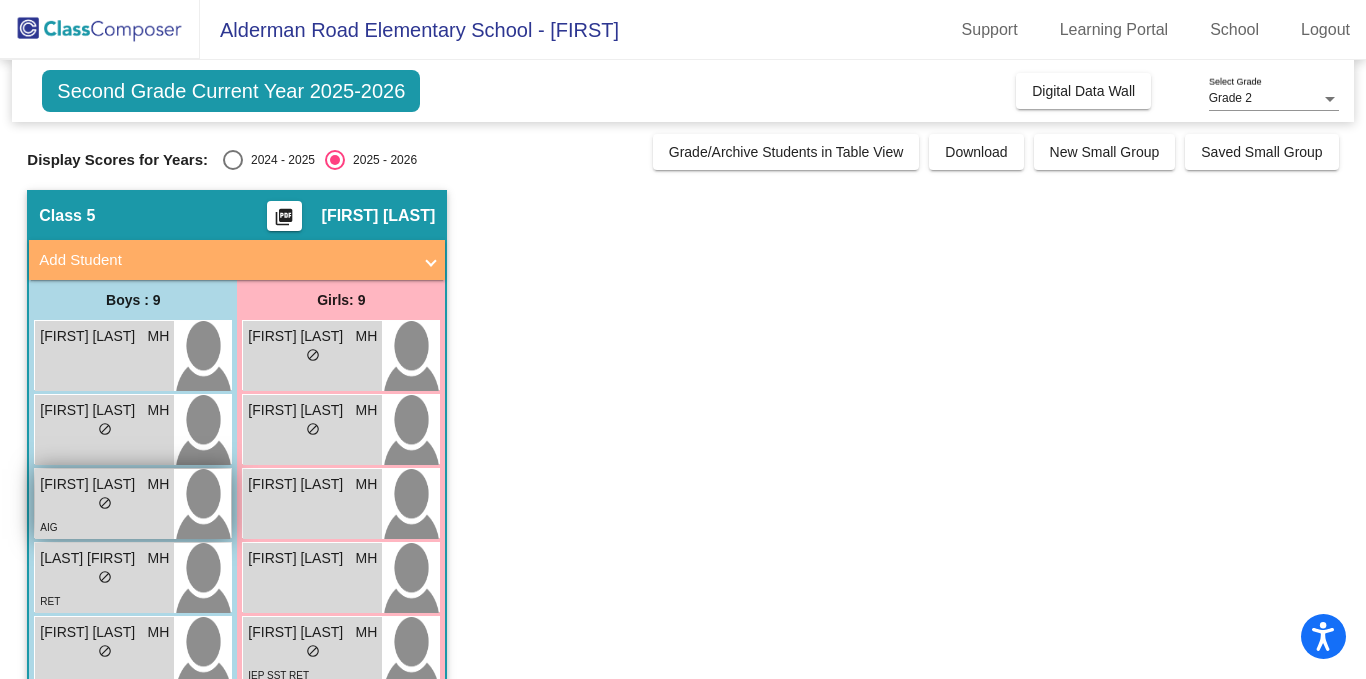 click on "lock do_not_disturb_alt" at bounding box center [104, 505] 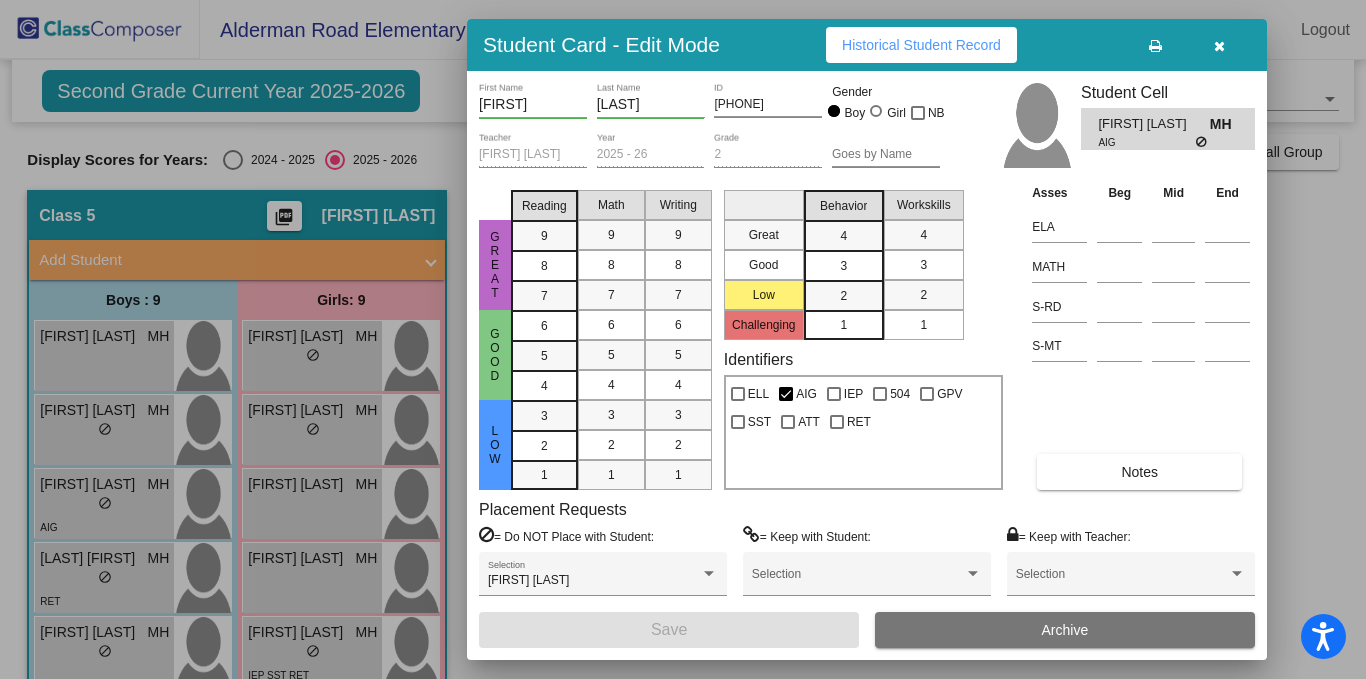 click at bounding box center (1219, 45) 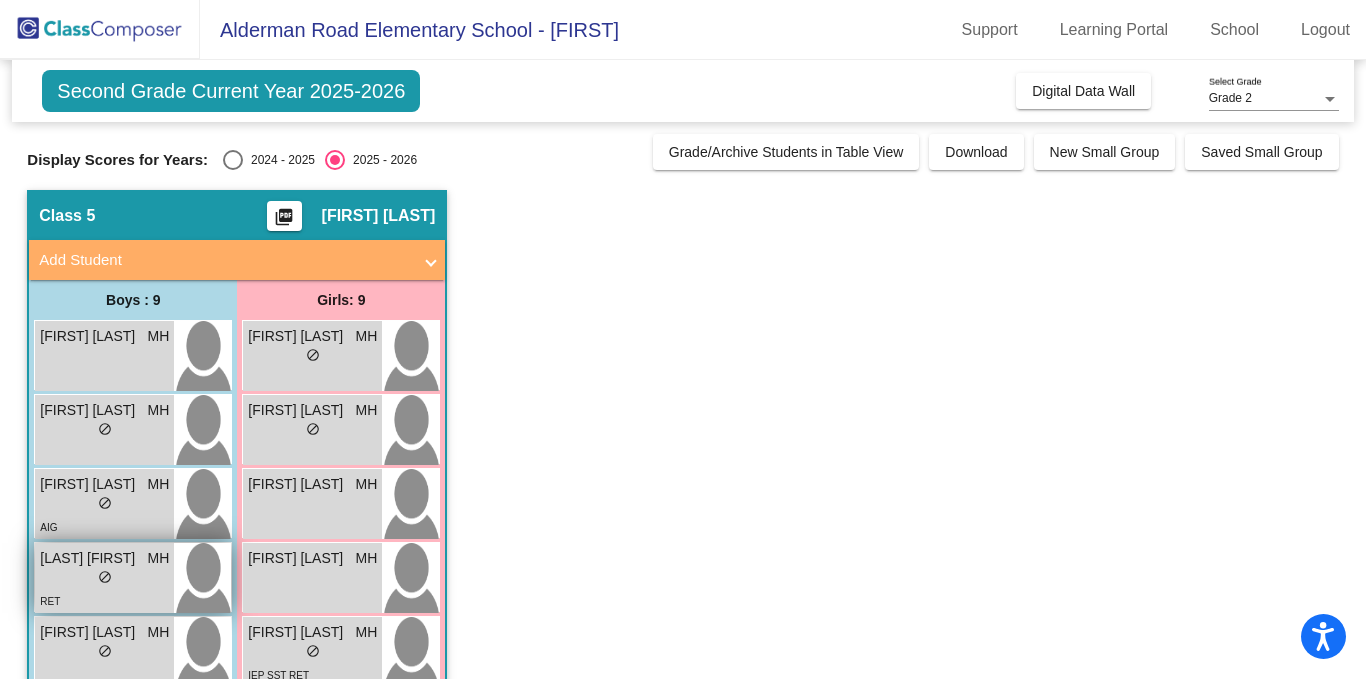 click on "[LAST] [FIRST]" at bounding box center (90, 558) 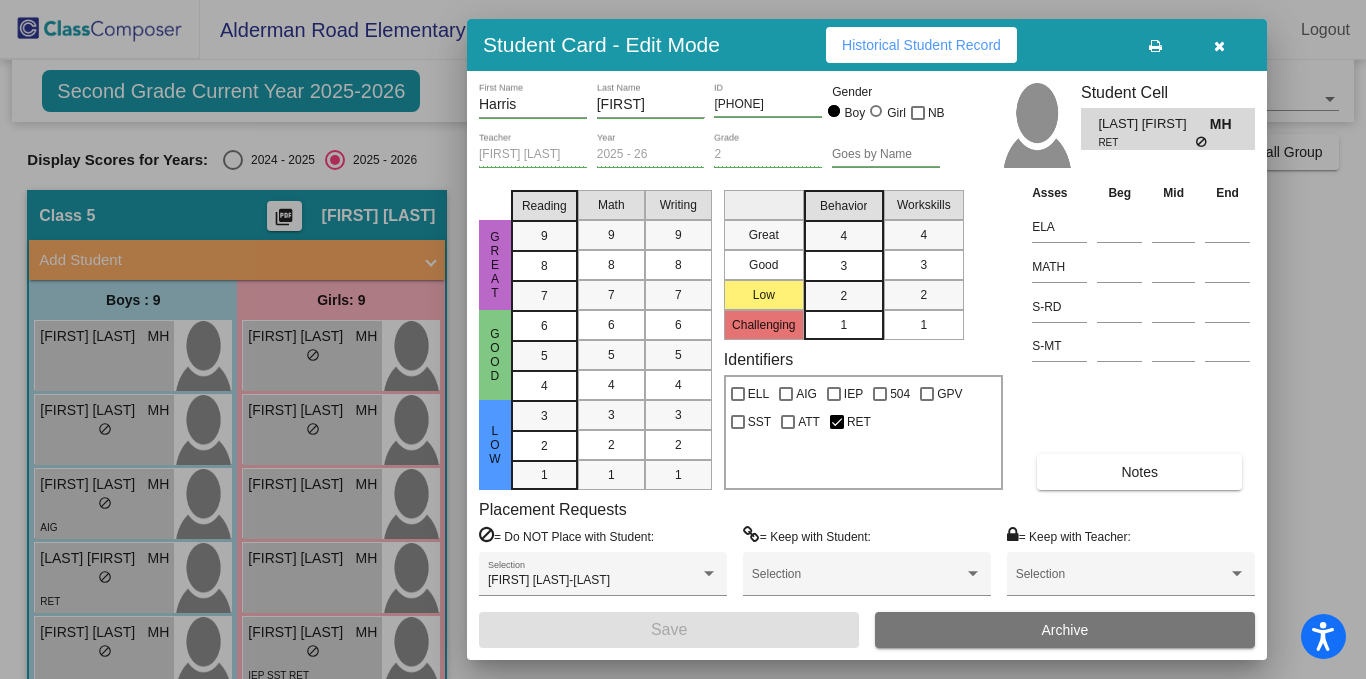click at bounding box center (1219, 46) 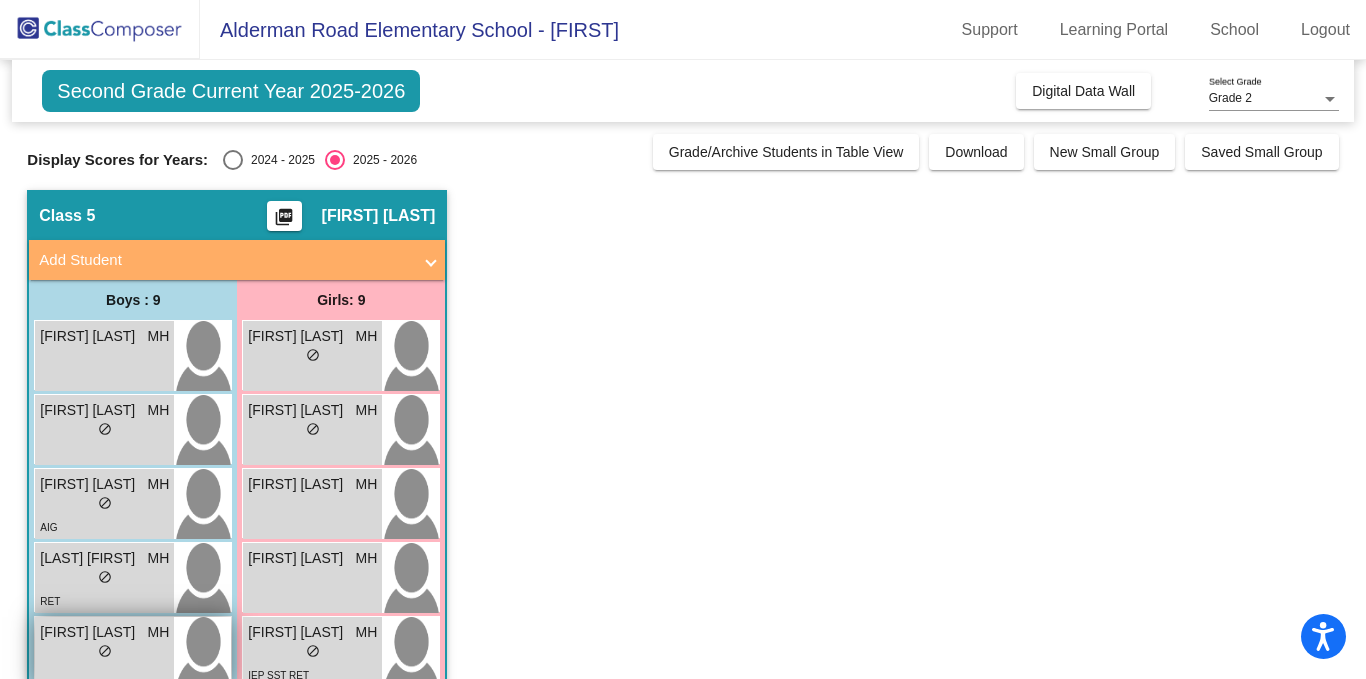 click on "[FIRST] [LAST]" at bounding box center [90, 632] 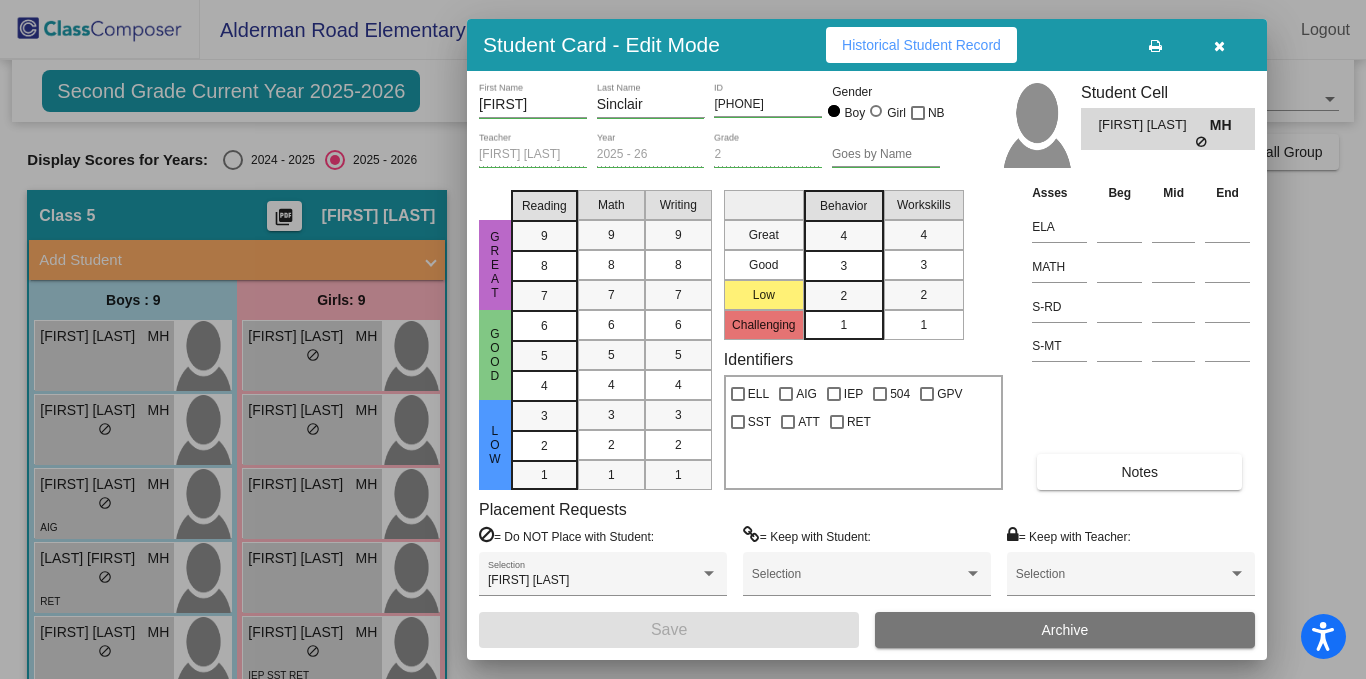 click at bounding box center [1219, 45] 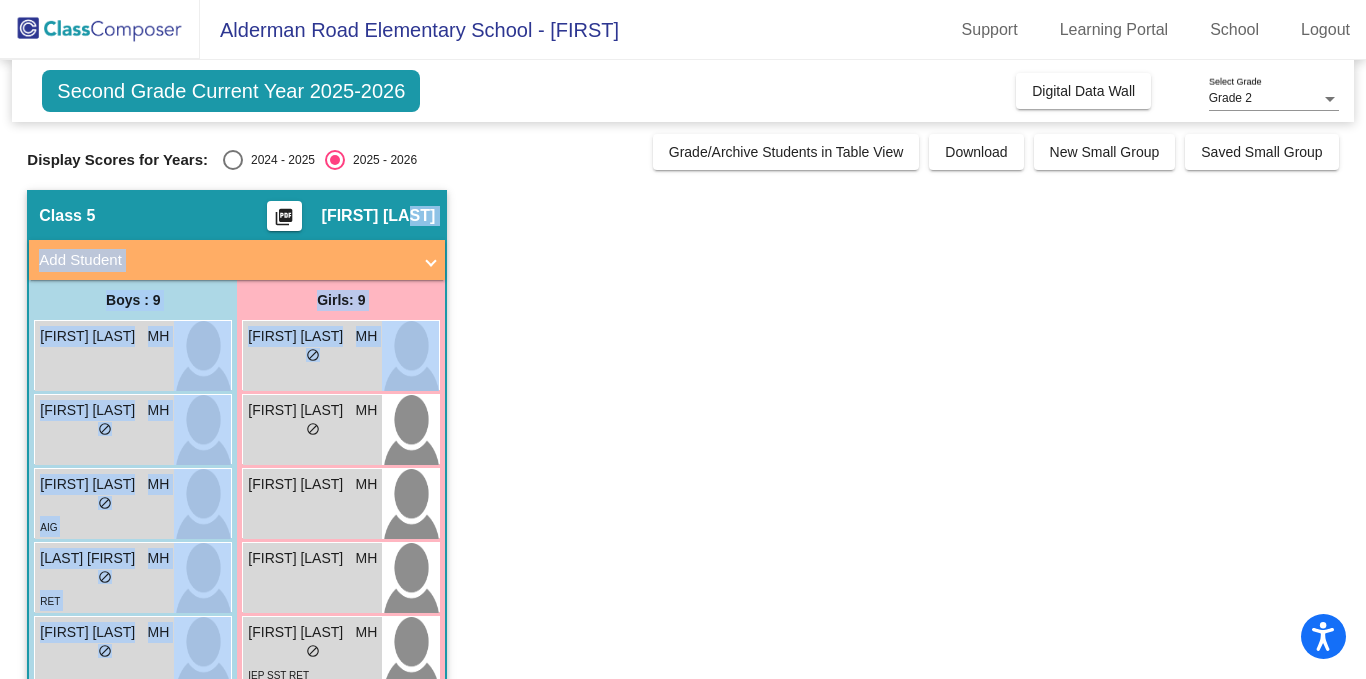 drag, startPoint x: 1352, startPoint y: 204, endPoint x: 1365, endPoint y: 326, distance: 122.69067 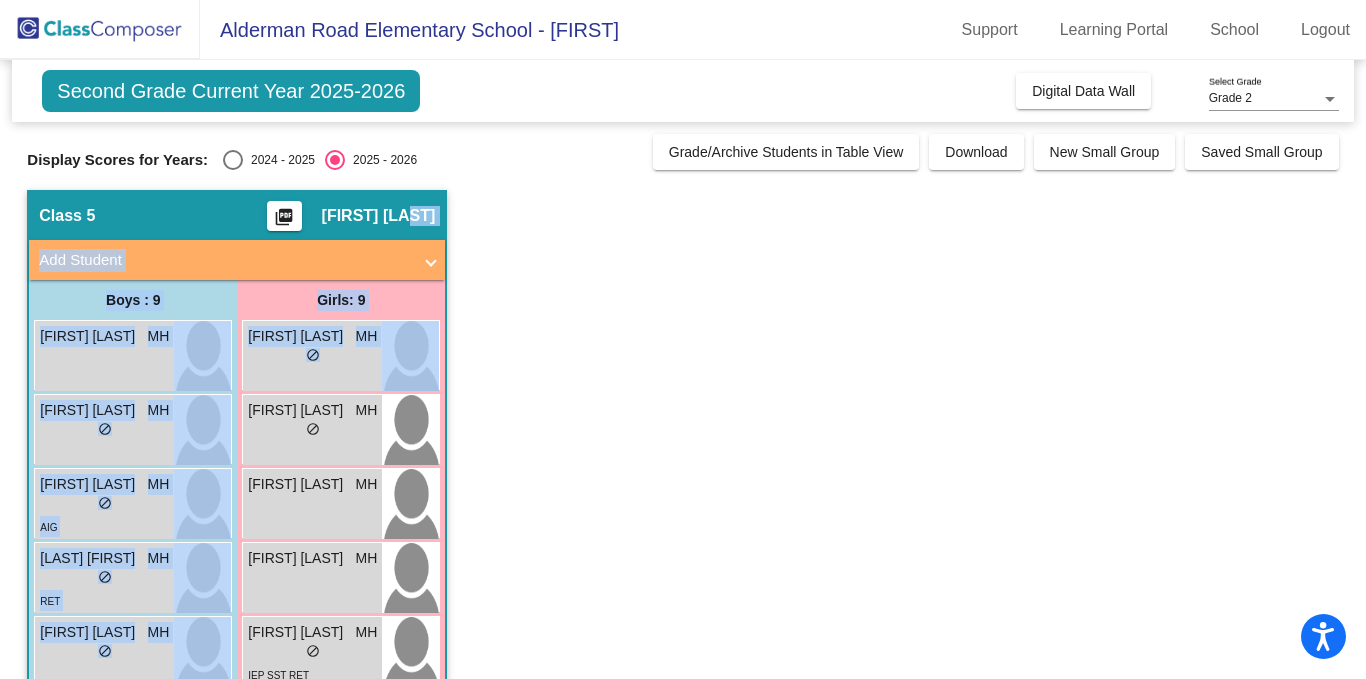 click on "Class 5    picture_as_pdf Matina Hall  Add Student  First Name Last Name Student Id  (Recommended)   Boy   Girl   Non Binary Add Close  Boys : 9  Adrian Brown MH lock do_not_disturb_alt Alexzander Keeney MH lock do_not_disturb_alt Braxton Andrews MH lock do_not_disturb_alt AIG Harris Kehlan MH lock do_not_disturb_alt RET Khalil Sinclair MH lock do_not_disturb_alt Laian Vergara Aular MH lock do_not_disturb_alt ELL SST Logan Lampman MH lock do_not_disturb_alt Memphis Renfro MH lock do_not_disturb_alt SST Sevron Manuel MH lock do_not_disturb_alt Girls: 9 Alani McGuire MH lock do_not_disturb_alt Aspen Eaton MH lock do_not_disturb_alt Emma Creek MH lock do_not_disturb_alt Gwenyvere Tyler MH lock do_not_disturb_alt Islah Corbett MH lock do_not_disturb_alt IEP SST RET Kinsley White MH lock do_not_disturb_alt GPV Maldonado-moreno Allison MH lock do_not_disturb_alt GPV SST Maylani Owens MH lock do_not_disturb_alt GPV Pele Bagley MH lock do_not_disturb_alt" 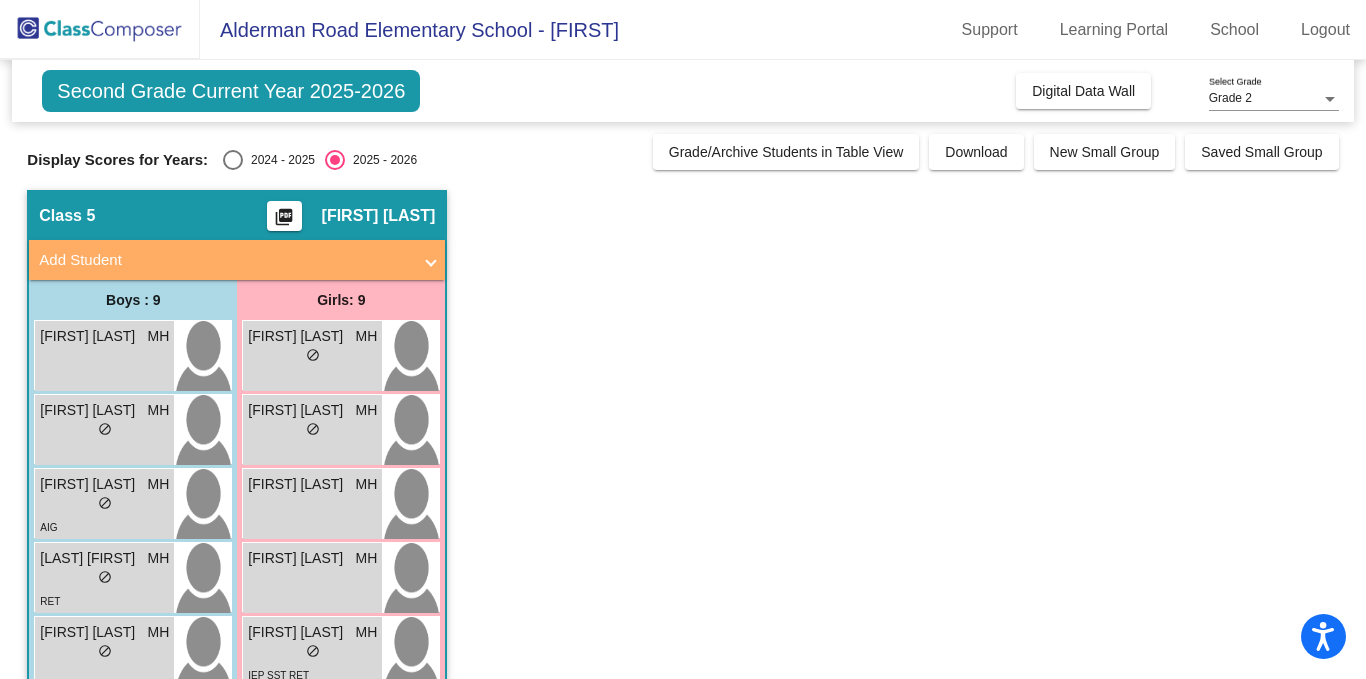 click on "Class 5    picture_as_pdf Matina Hall  Add Student  First Name Last Name Student Id  (Recommended)   Boy   Girl   Non Binary Add Close  Boys : 9  Adrian Brown MH lock do_not_disturb_alt Alexzander Keeney MH lock do_not_disturb_alt Braxton Andrews MH lock do_not_disturb_alt AIG Harris Kehlan MH lock do_not_disturb_alt RET Khalil Sinclair MH lock do_not_disturb_alt Laian Vergara Aular MH lock do_not_disturb_alt ELL SST Logan Lampman MH lock do_not_disturb_alt Memphis Renfro MH lock do_not_disturb_alt SST Sevron Manuel MH lock do_not_disturb_alt Girls: 9 Alani McGuire MH lock do_not_disturb_alt Aspen Eaton MH lock do_not_disturb_alt Emma Creek MH lock do_not_disturb_alt Gwenyvere Tyler MH lock do_not_disturb_alt Islah Corbett MH lock do_not_disturb_alt IEP SST RET Kinsley White MH lock do_not_disturb_alt GPV Maldonado-moreno Allison MH lock do_not_disturb_alt GPV SST Maylani Owens MH lock do_not_disturb_alt GPV Pele Bagley MH lock do_not_disturb_alt" 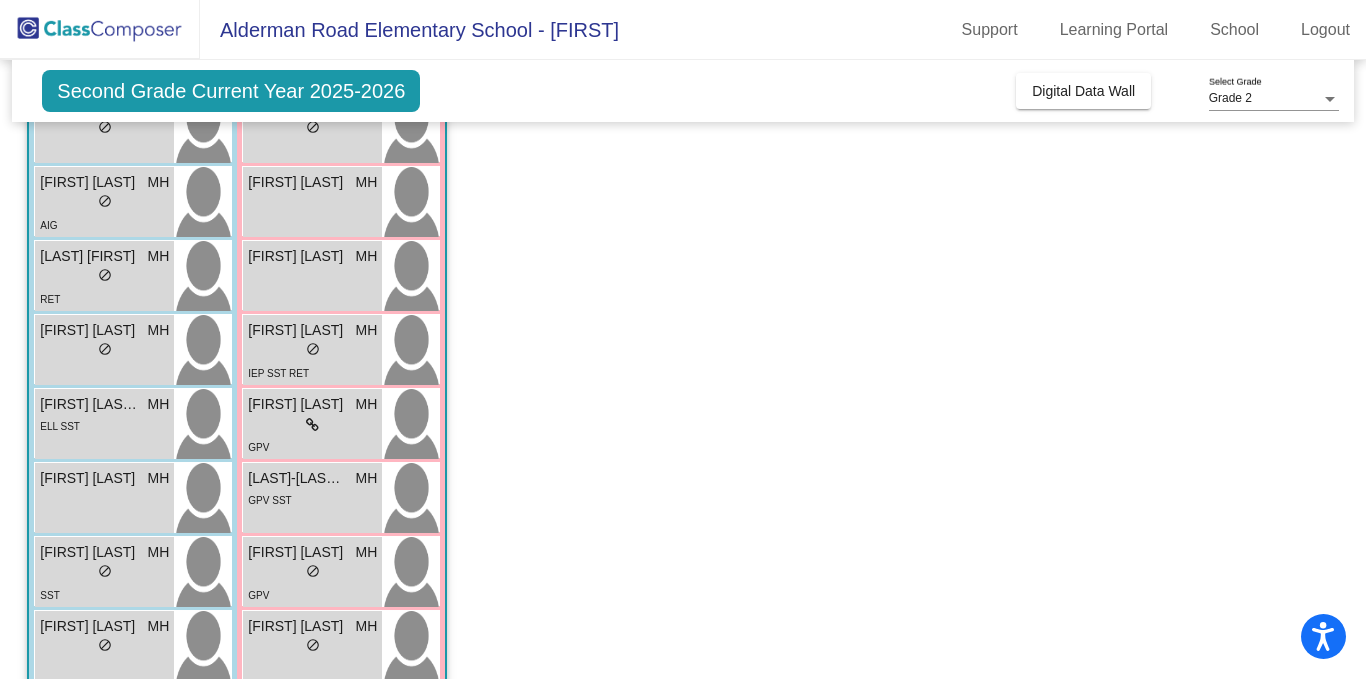 scroll, scrollTop: 339, scrollLeft: 0, axis: vertical 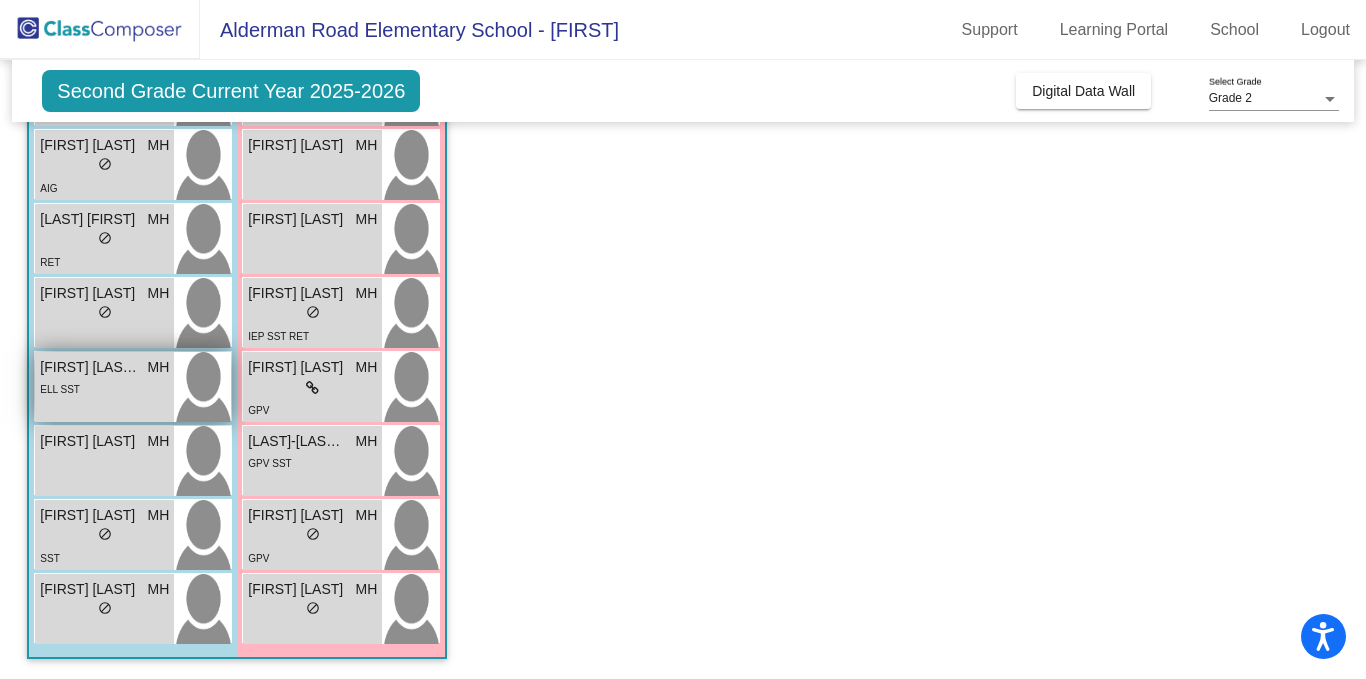 click on "ELL SST" at bounding box center [104, 388] 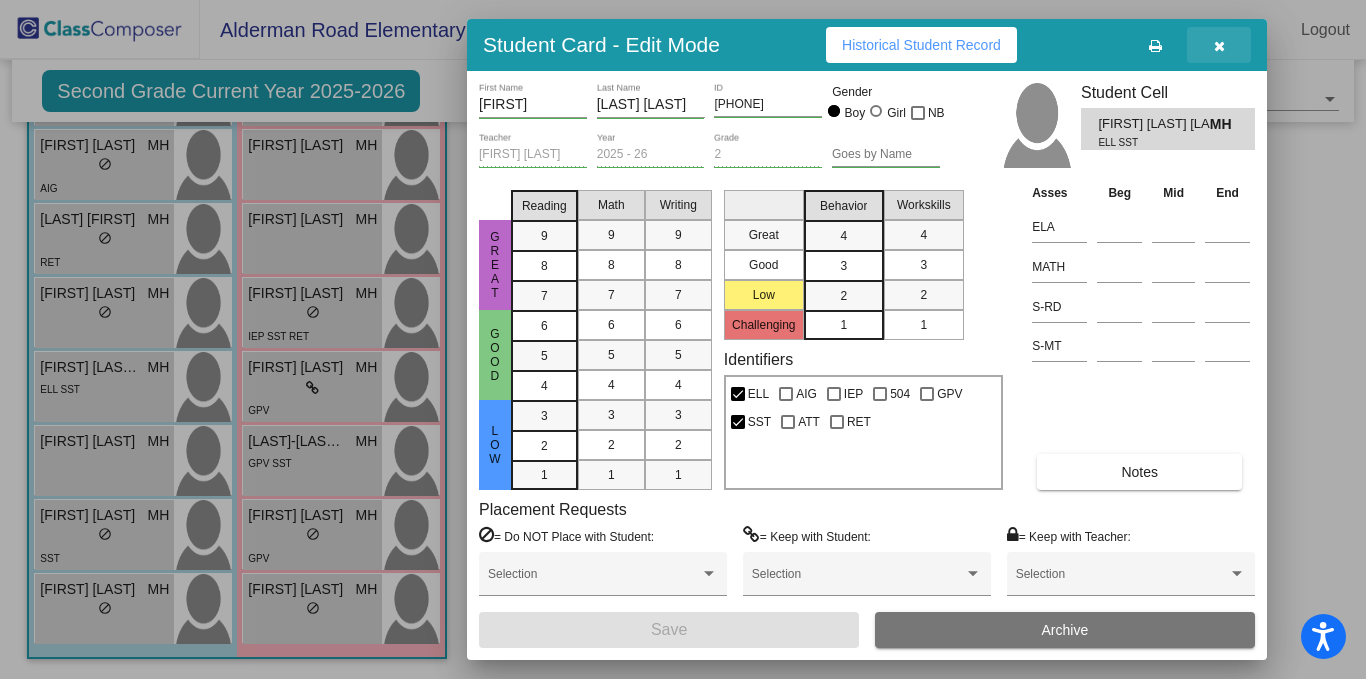 click at bounding box center (1219, 46) 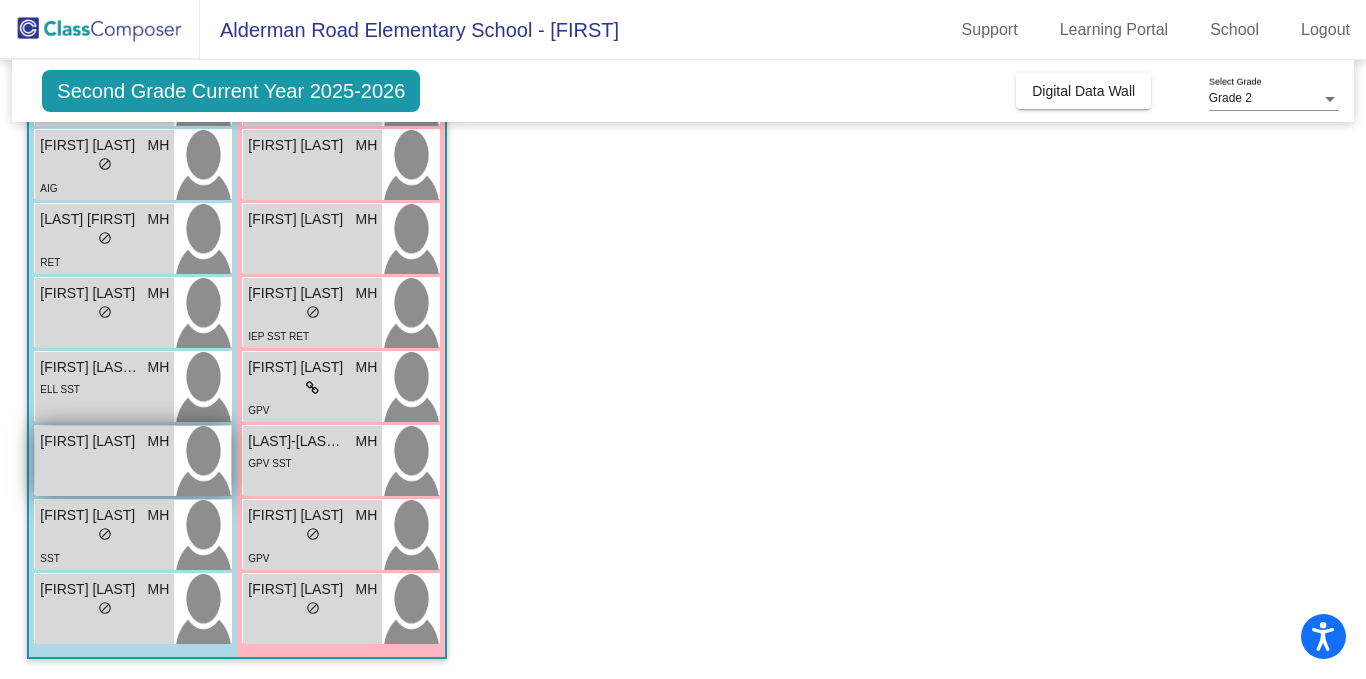 click on "Logan Lampman MH lock do_not_disturb_alt" at bounding box center (104, 461) 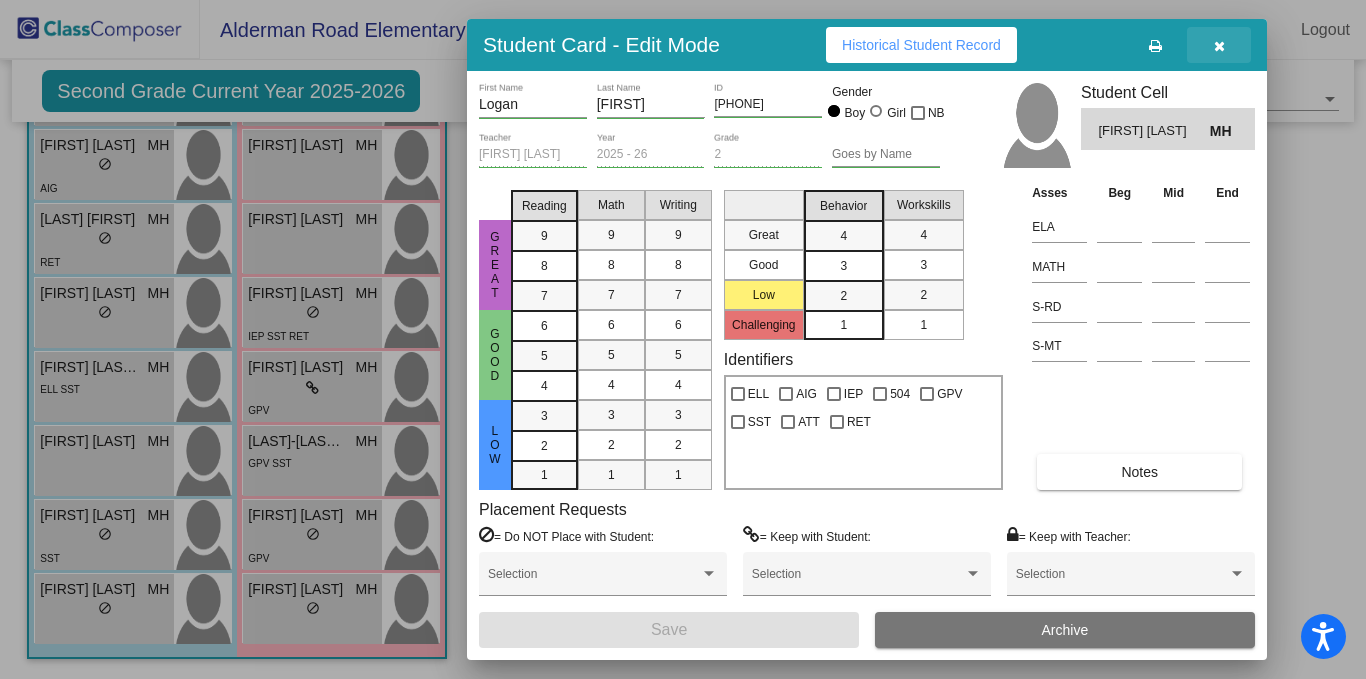 click at bounding box center [1219, 46] 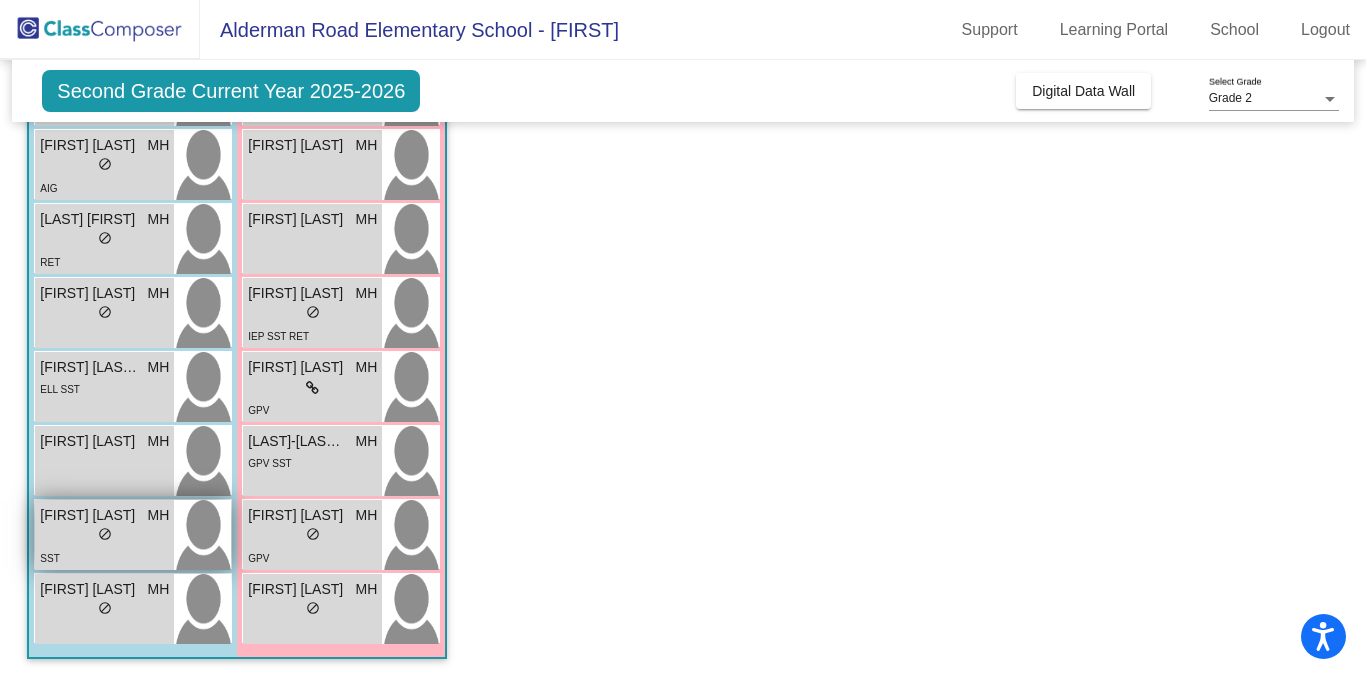 click on "lock do_not_disturb_alt" at bounding box center [104, 536] 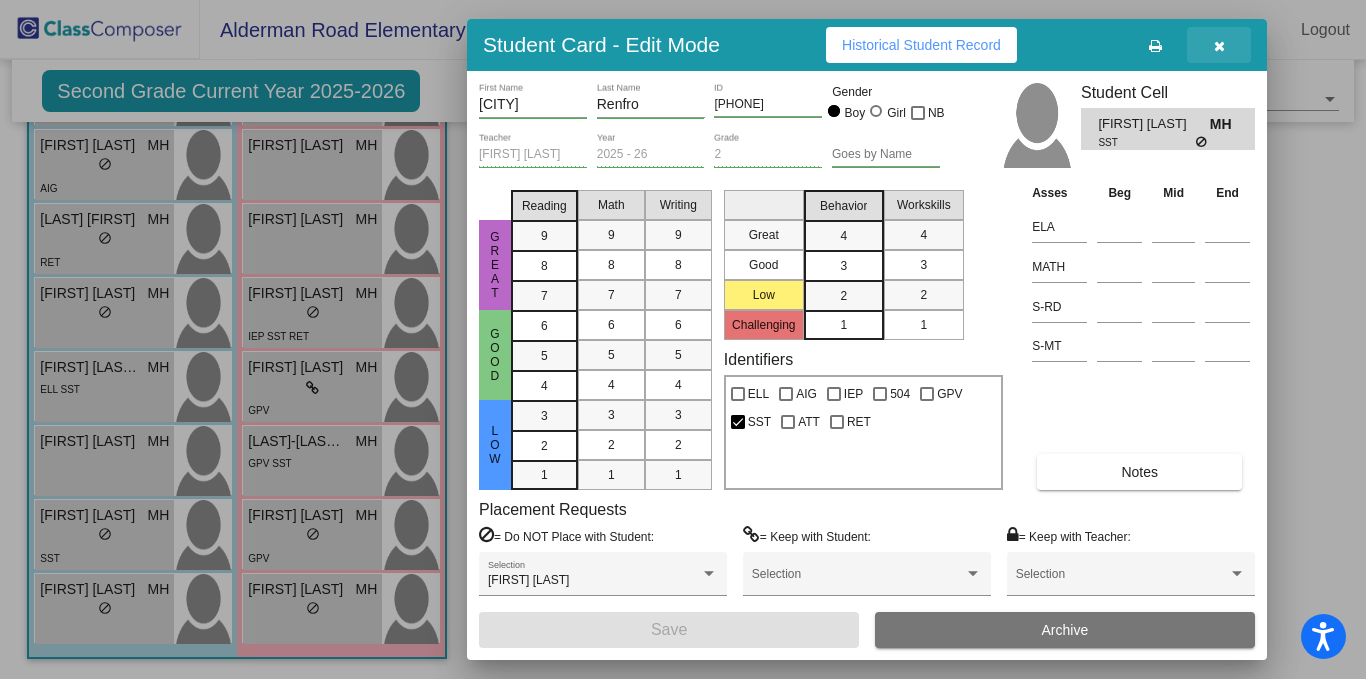 click at bounding box center (1219, 46) 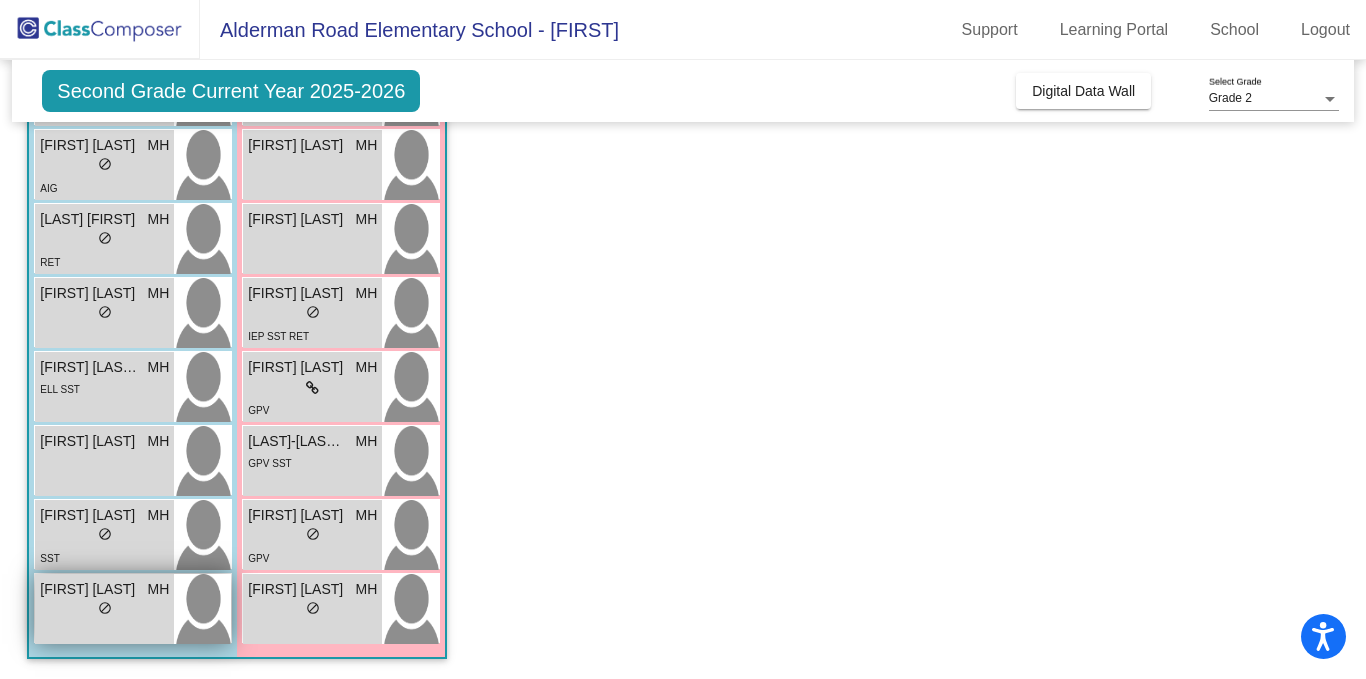 click on "lock do_not_disturb_alt" at bounding box center [104, 610] 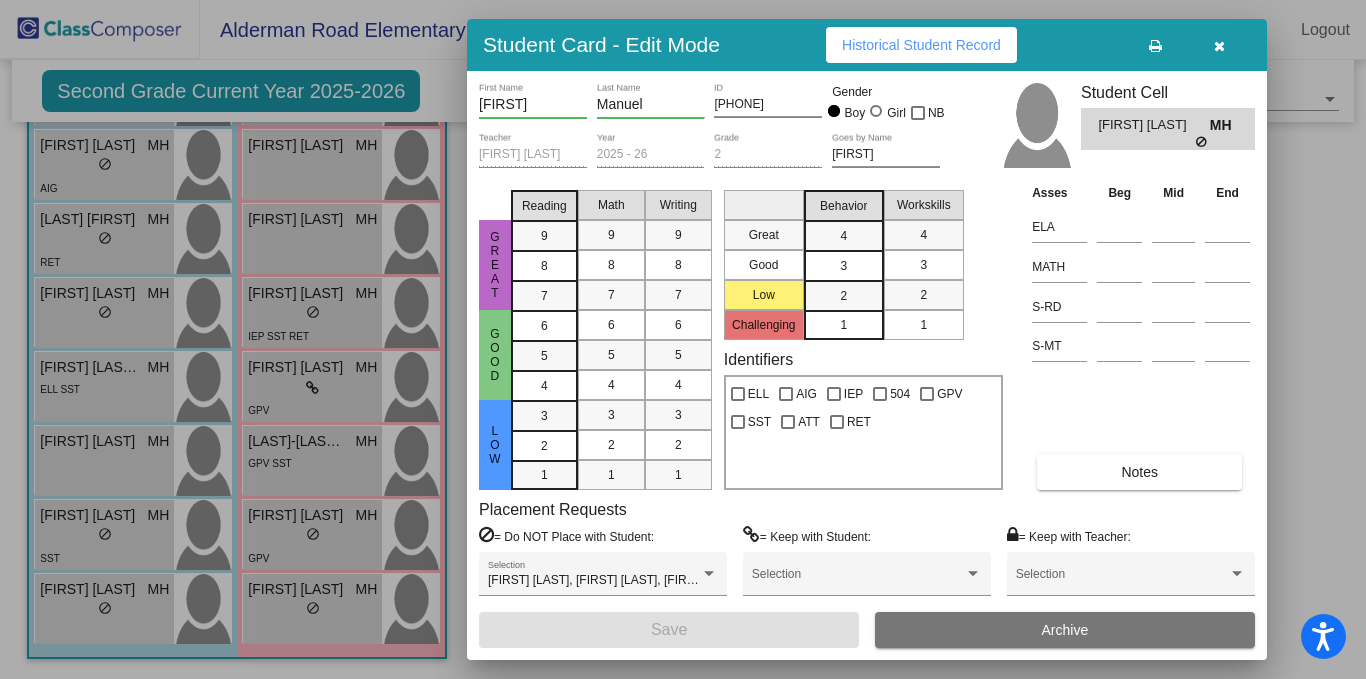 click at bounding box center (1219, 46) 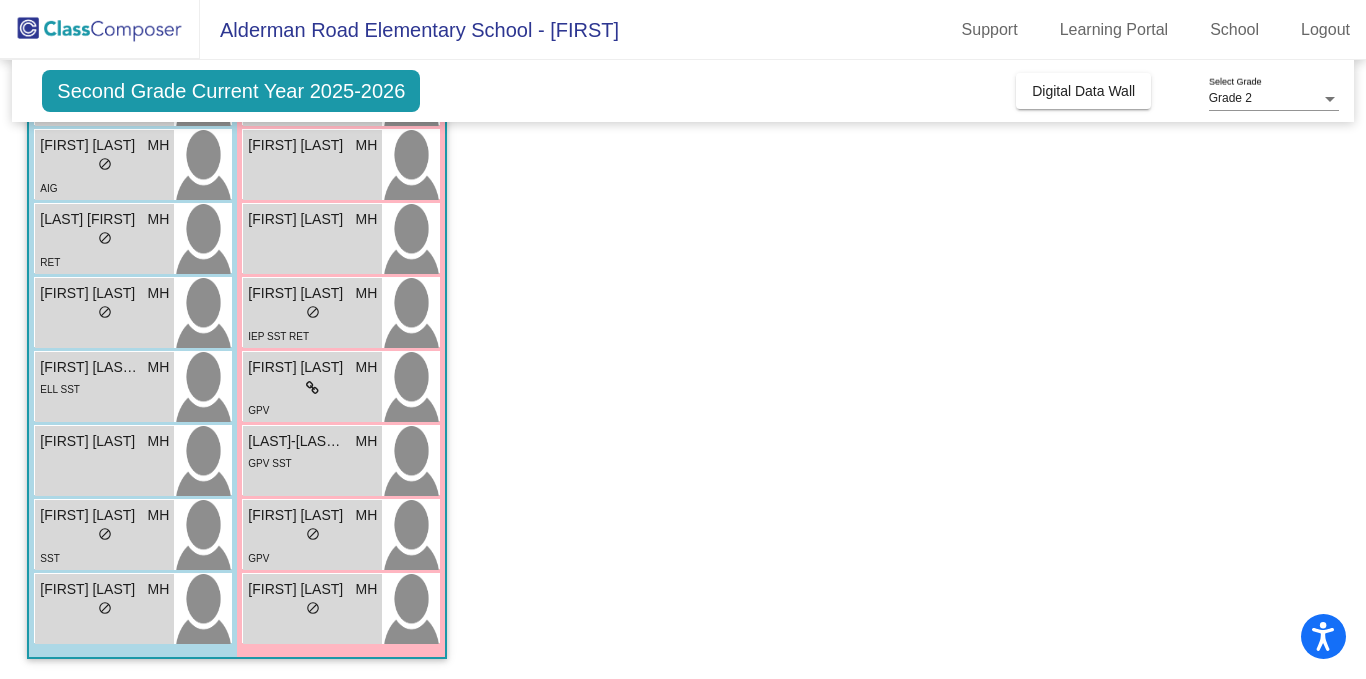 scroll, scrollTop: 0, scrollLeft: 0, axis: both 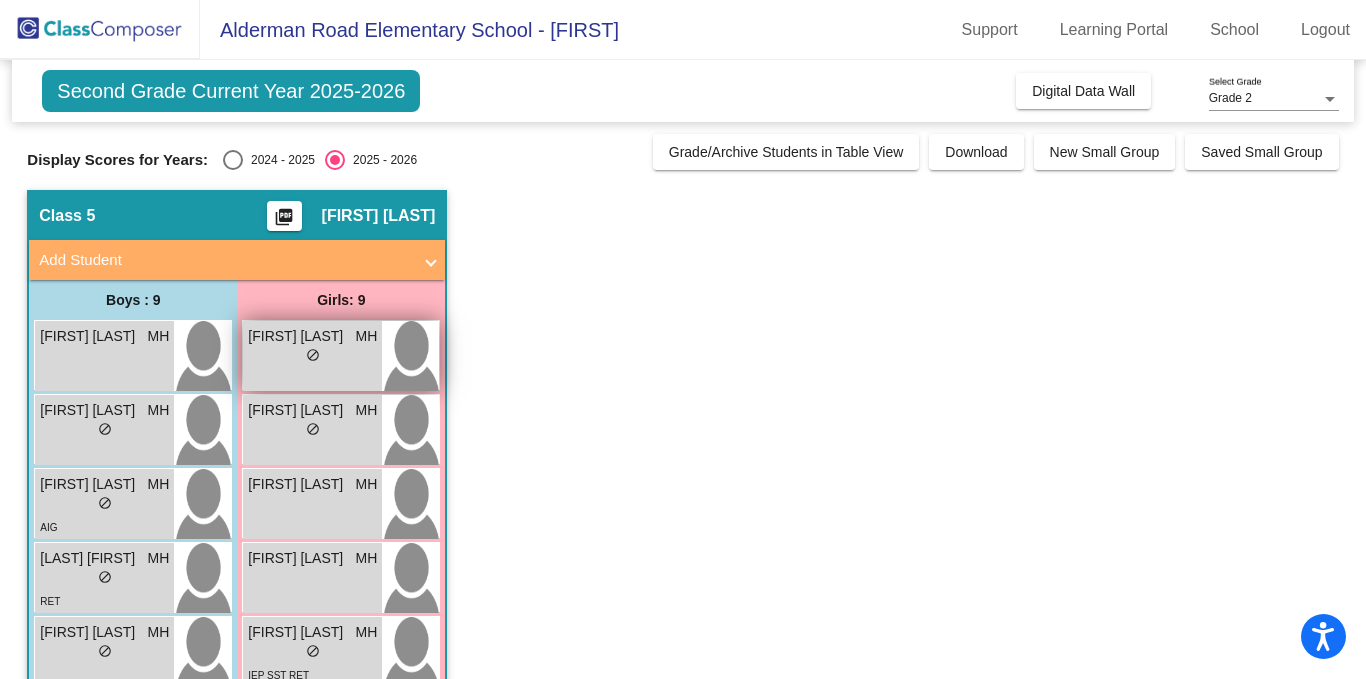 click on "lock do_not_disturb_alt" at bounding box center (312, 357) 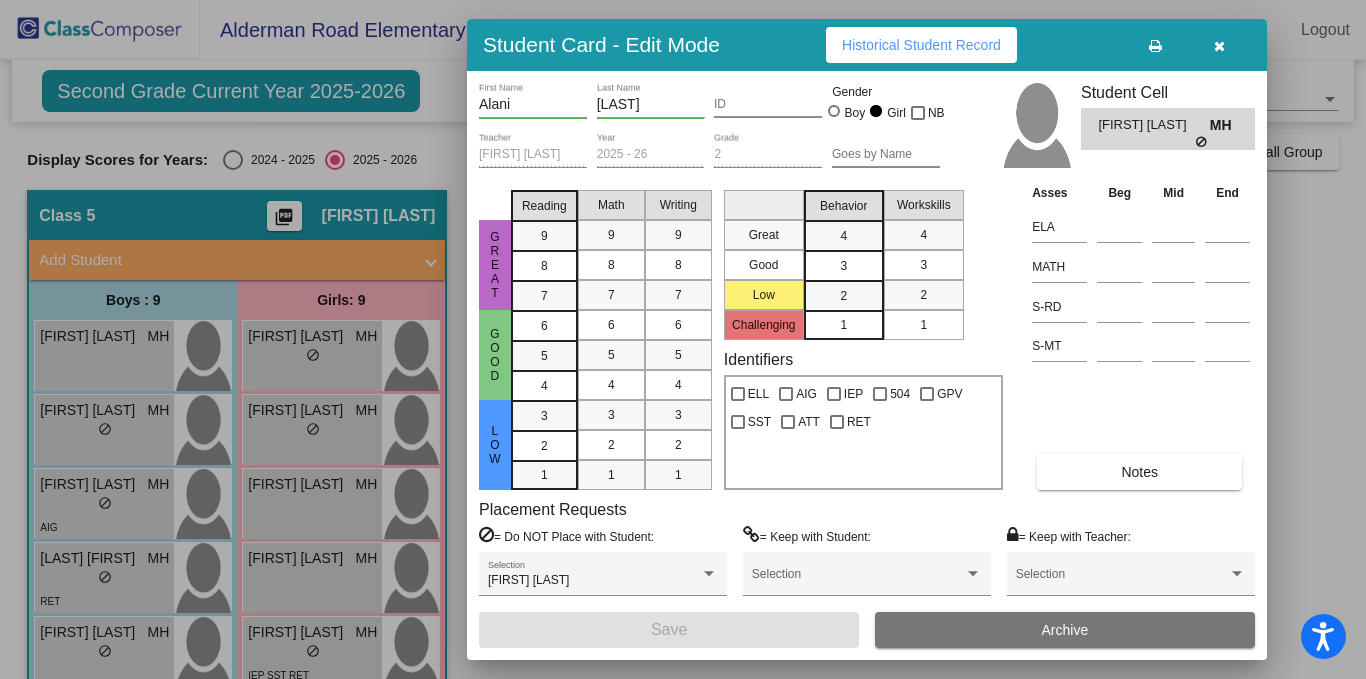 click at bounding box center [1219, 46] 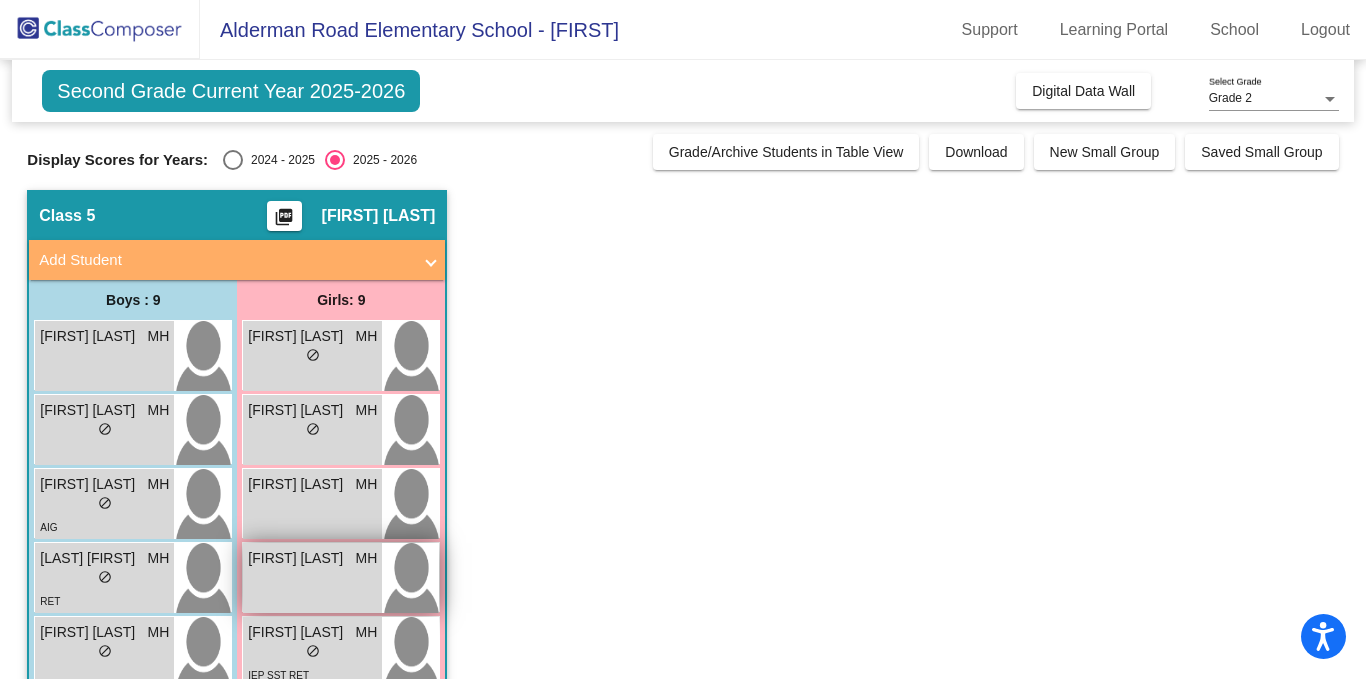 click on "Gwenyvere Tyler MH lock do_not_disturb_alt" at bounding box center (312, 578) 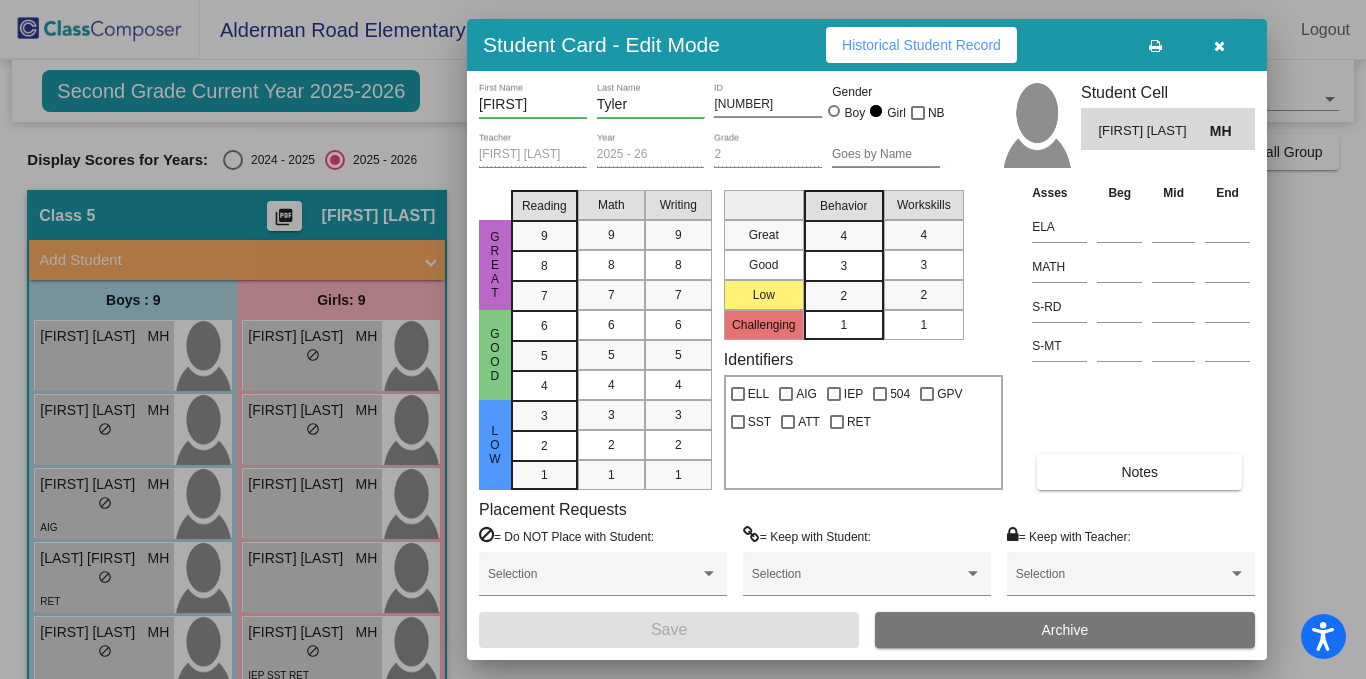 click at bounding box center (1219, 46) 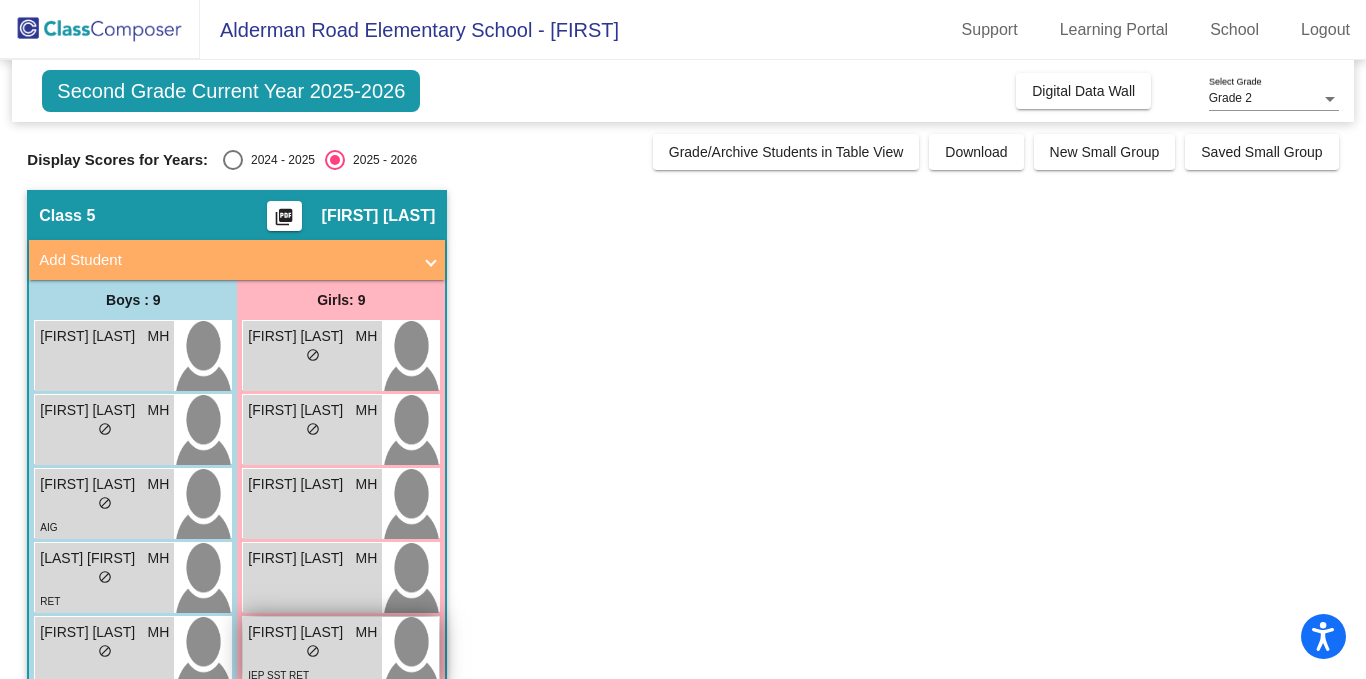 click on "[FIRST] [LAST]" at bounding box center (298, 632) 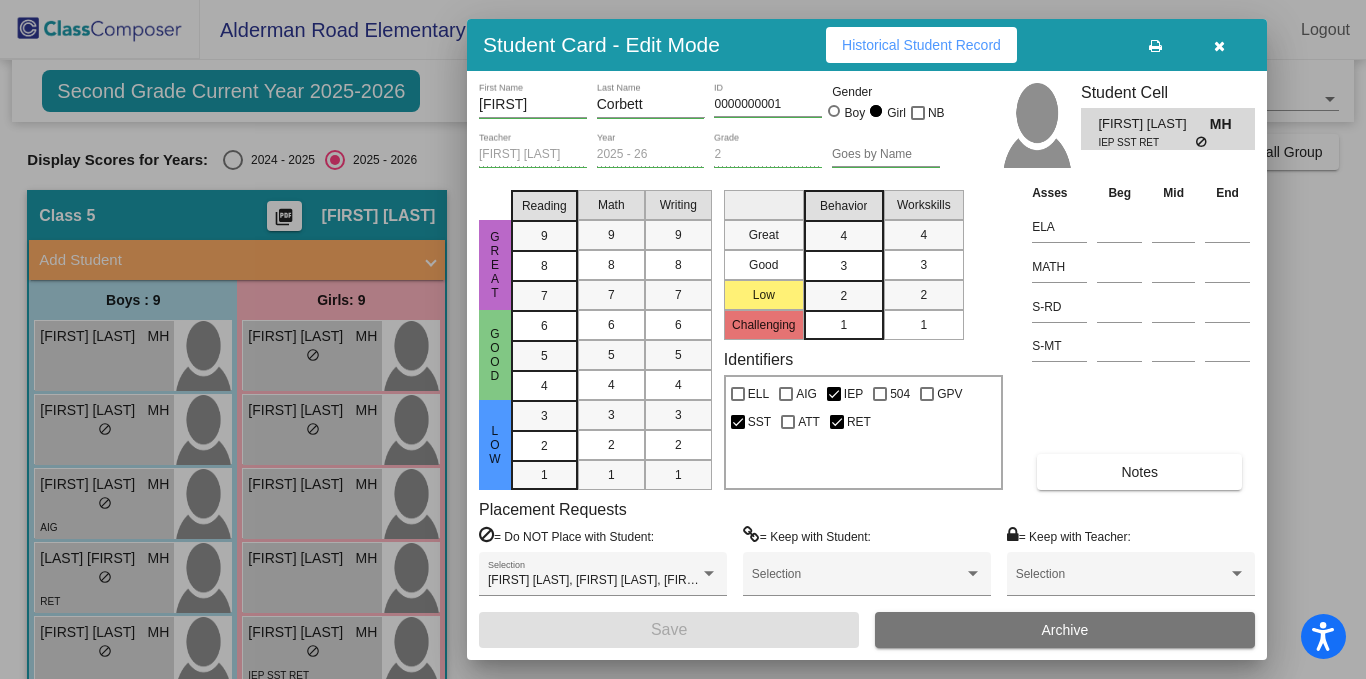 click at bounding box center (1219, 46) 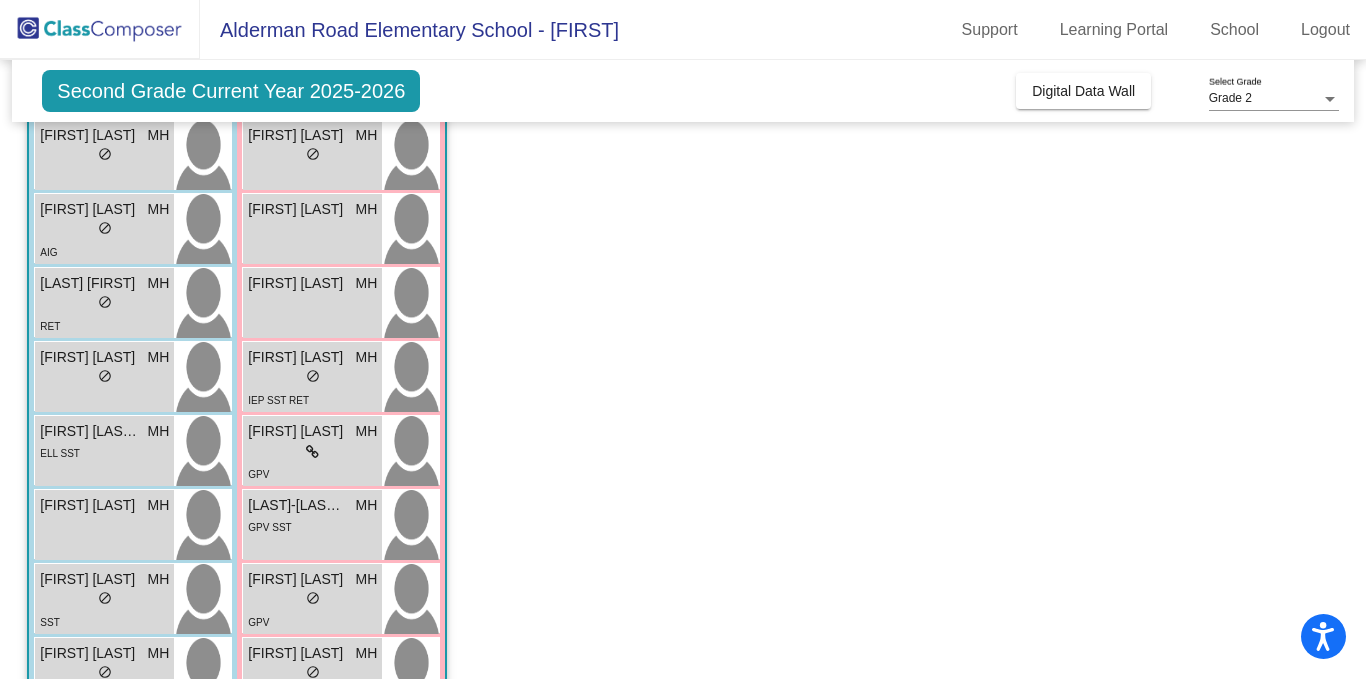 scroll, scrollTop: 339, scrollLeft: 0, axis: vertical 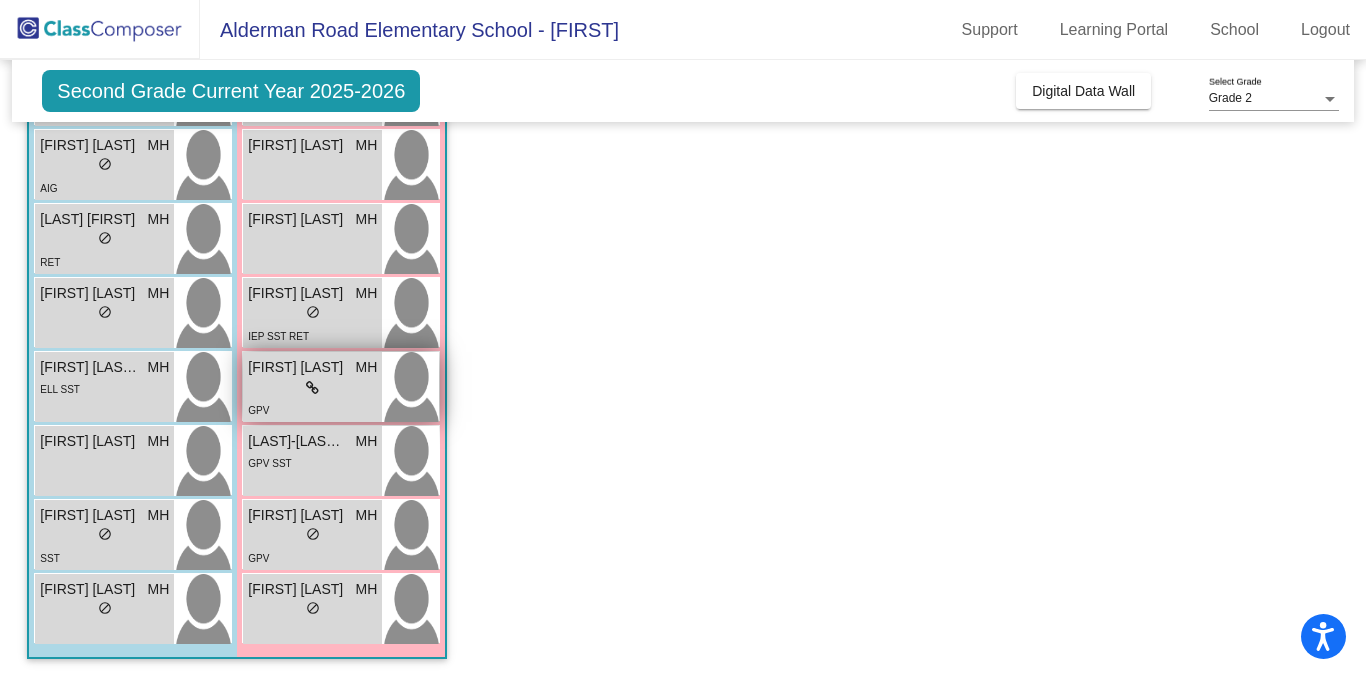click on "lock do_not_disturb_alt" at bounding box center [312, 388] 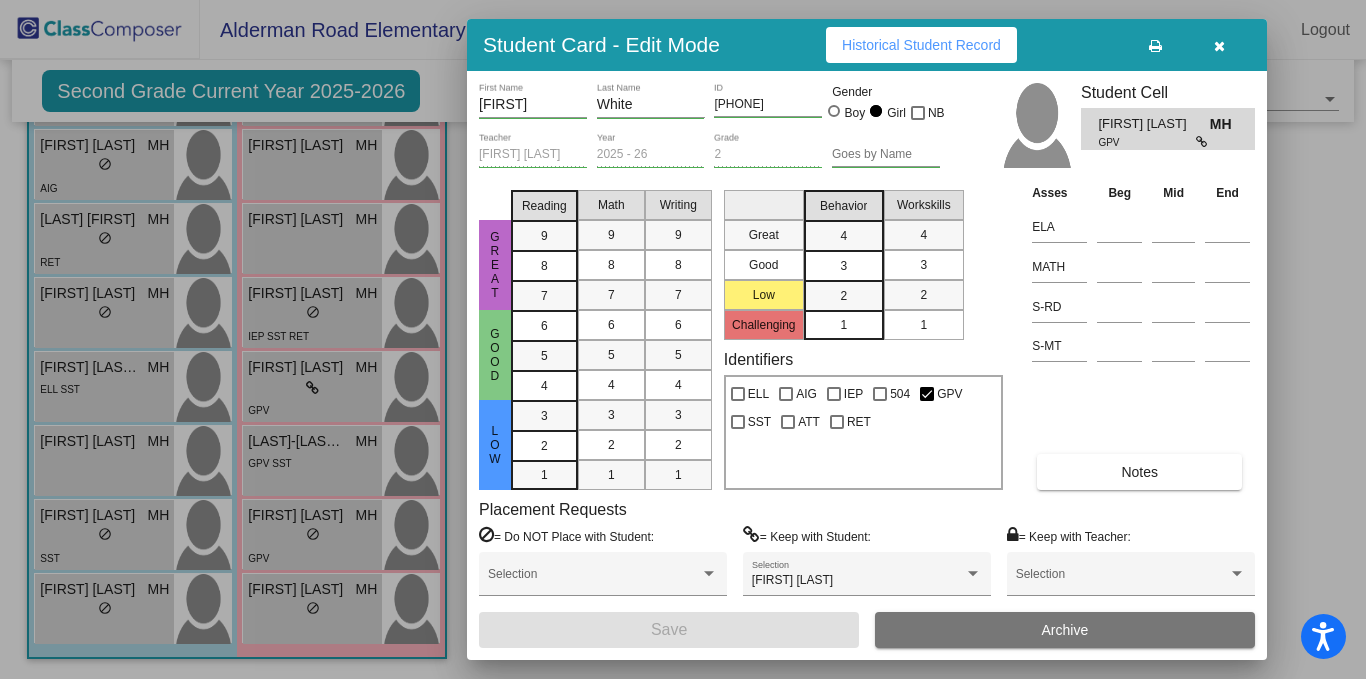click at bounding box center (1219, 46) 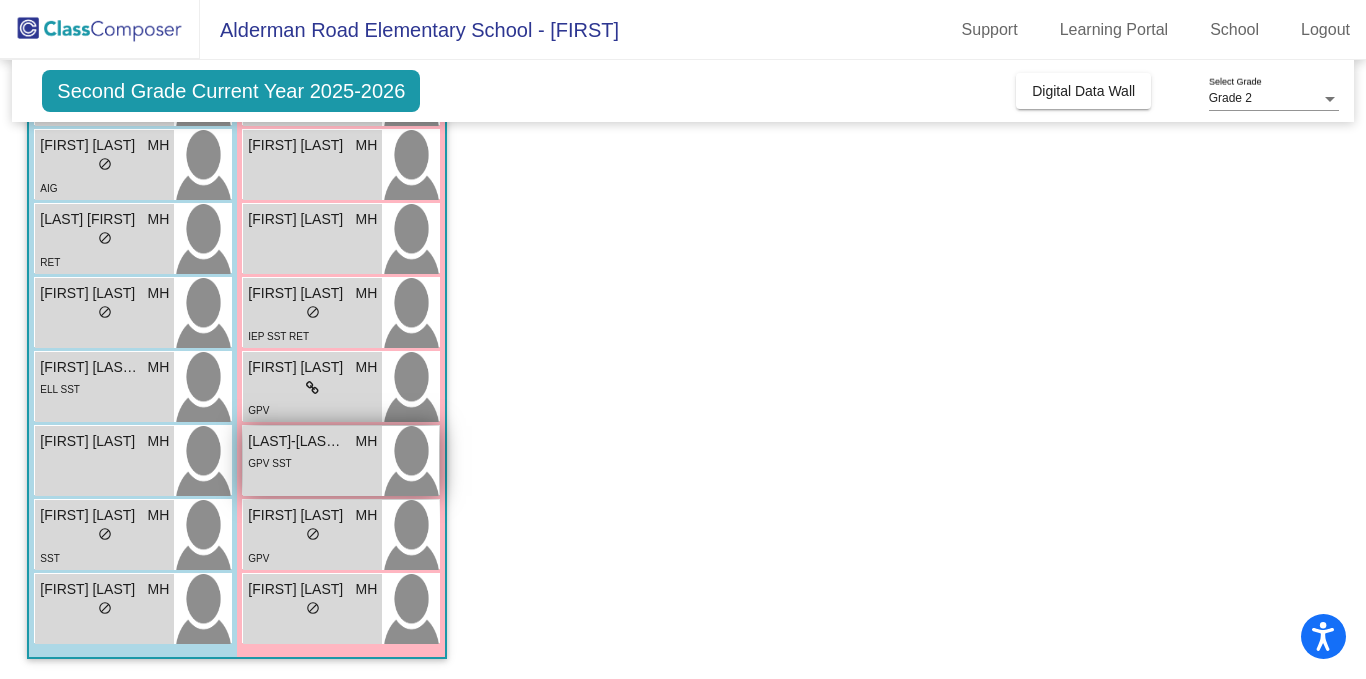 click on "[LAST]-[LAST] [FIRST]" at bounding box center (298, 441) 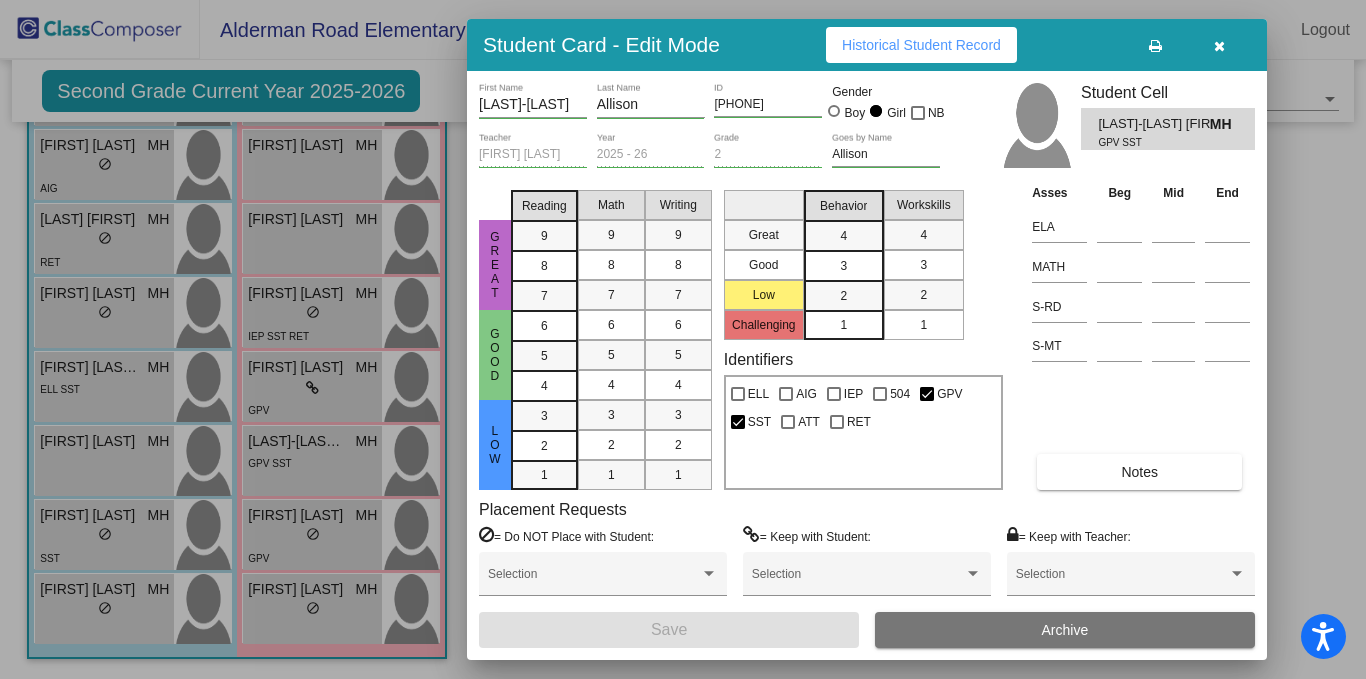 click at bounding box center (1219, 45) 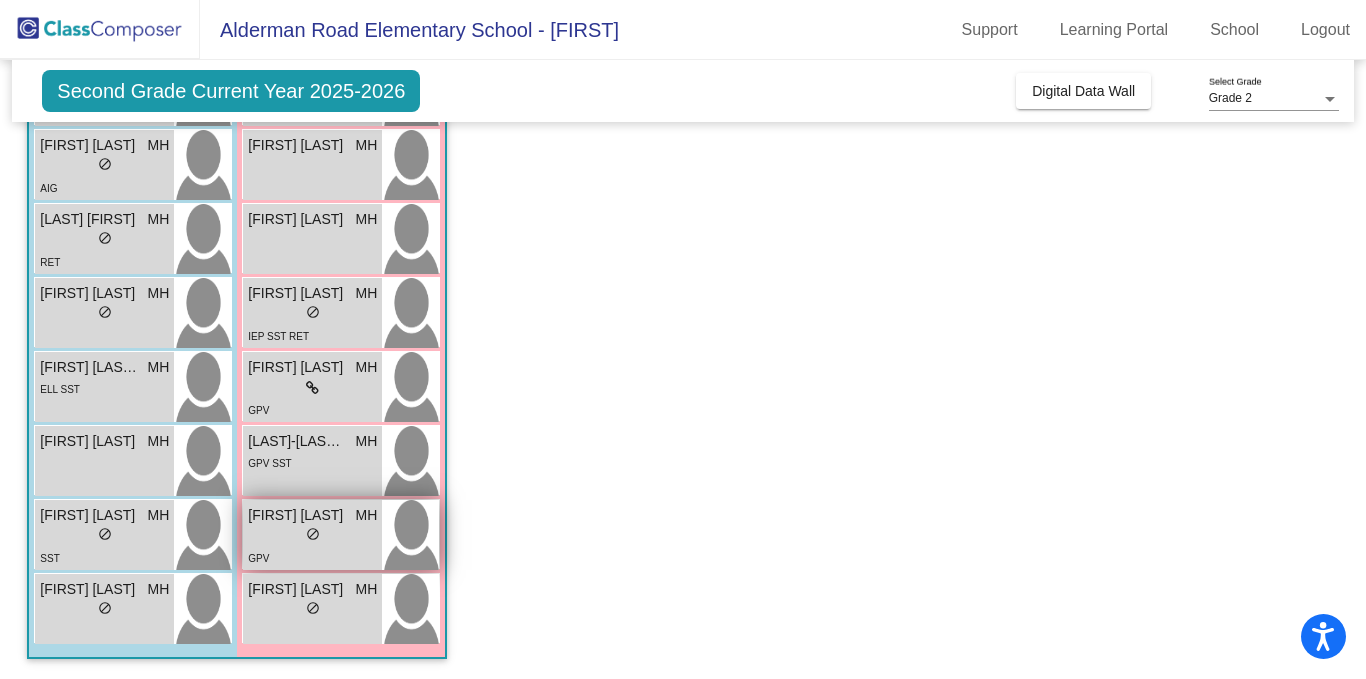 click on "GPV" at bounding box center [312, 557] 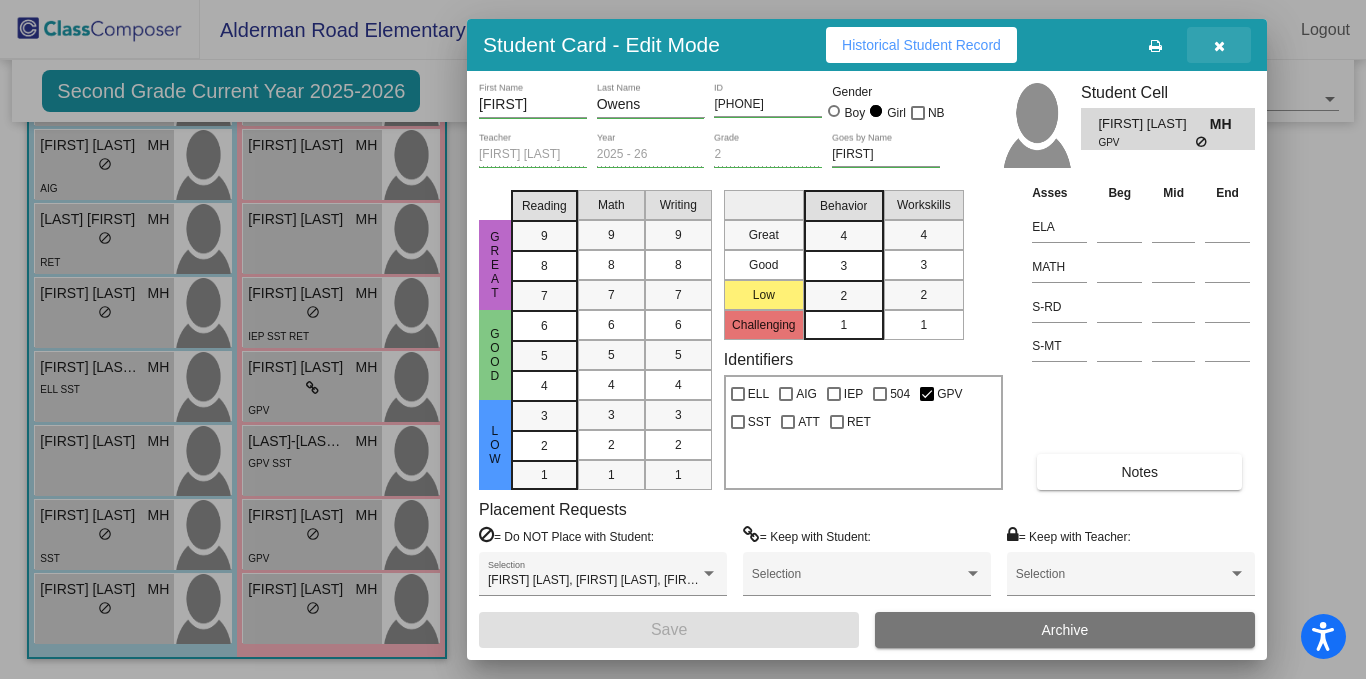 click at bounding box center (1219, 45) 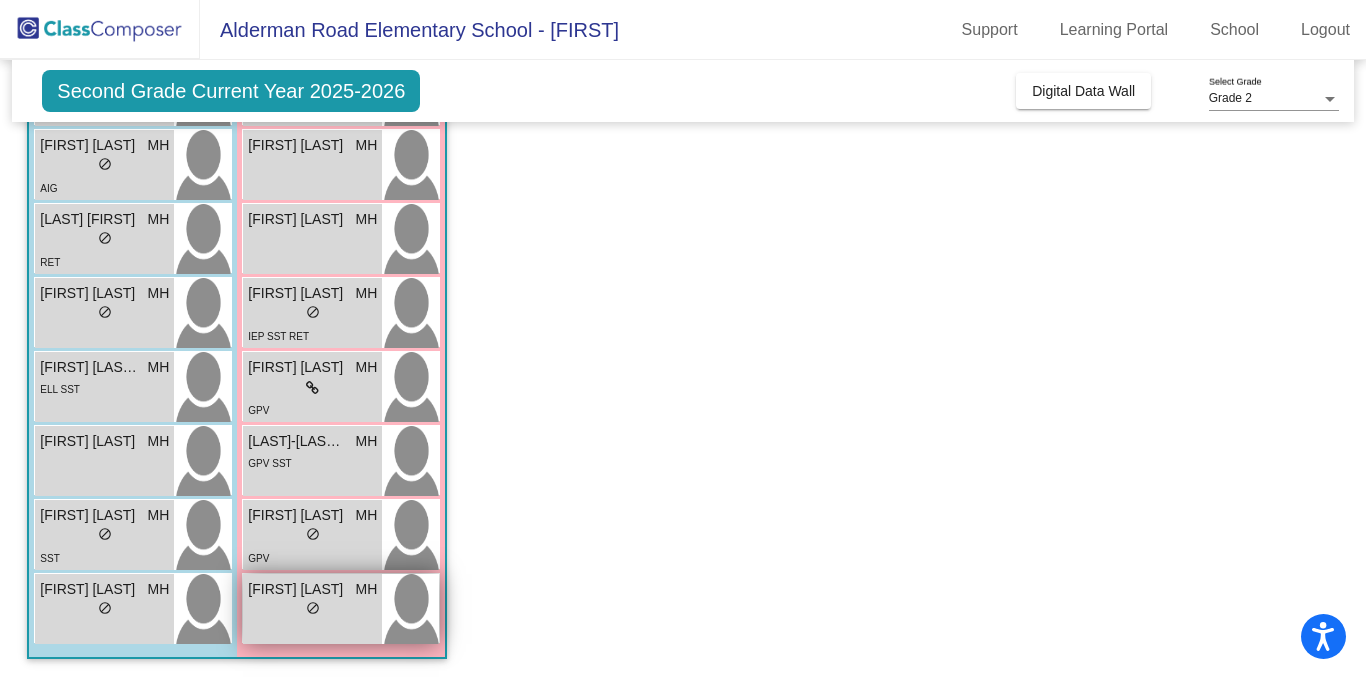 click on "lock do_not_disturb_alt" at bounding box center (312, 610) 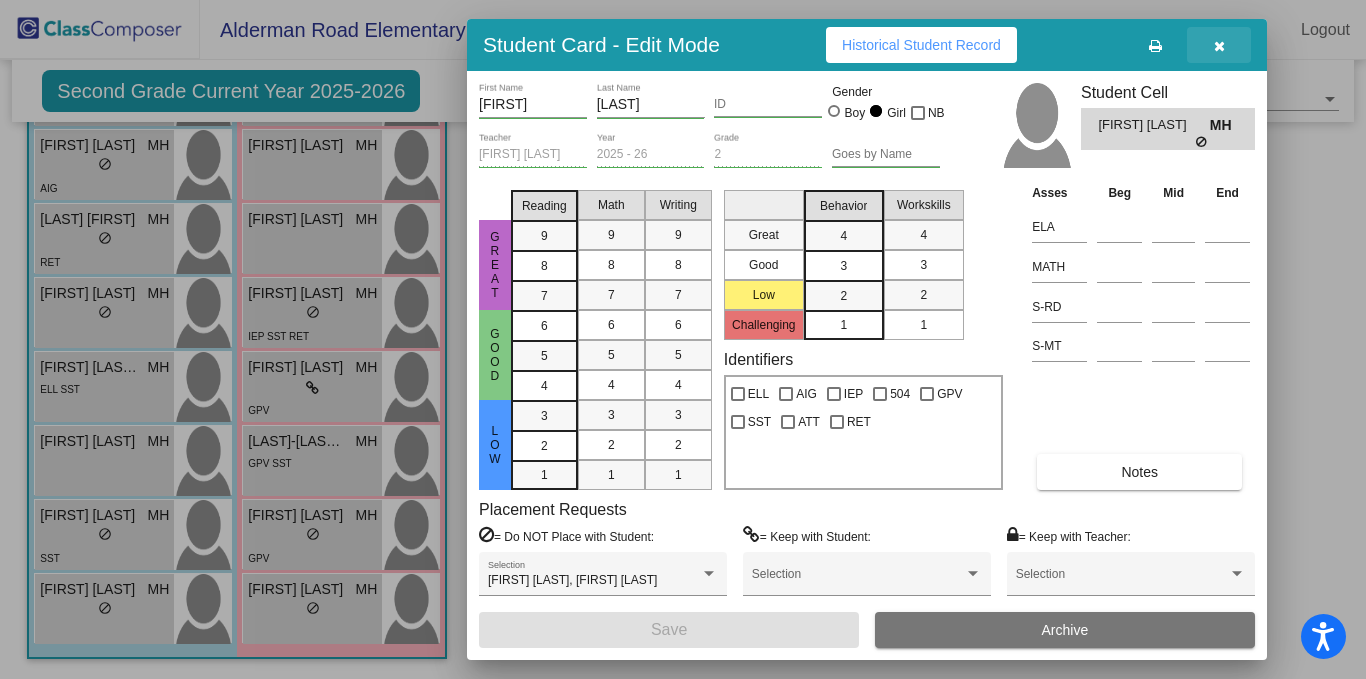 click at bounding box center (1219, 46) 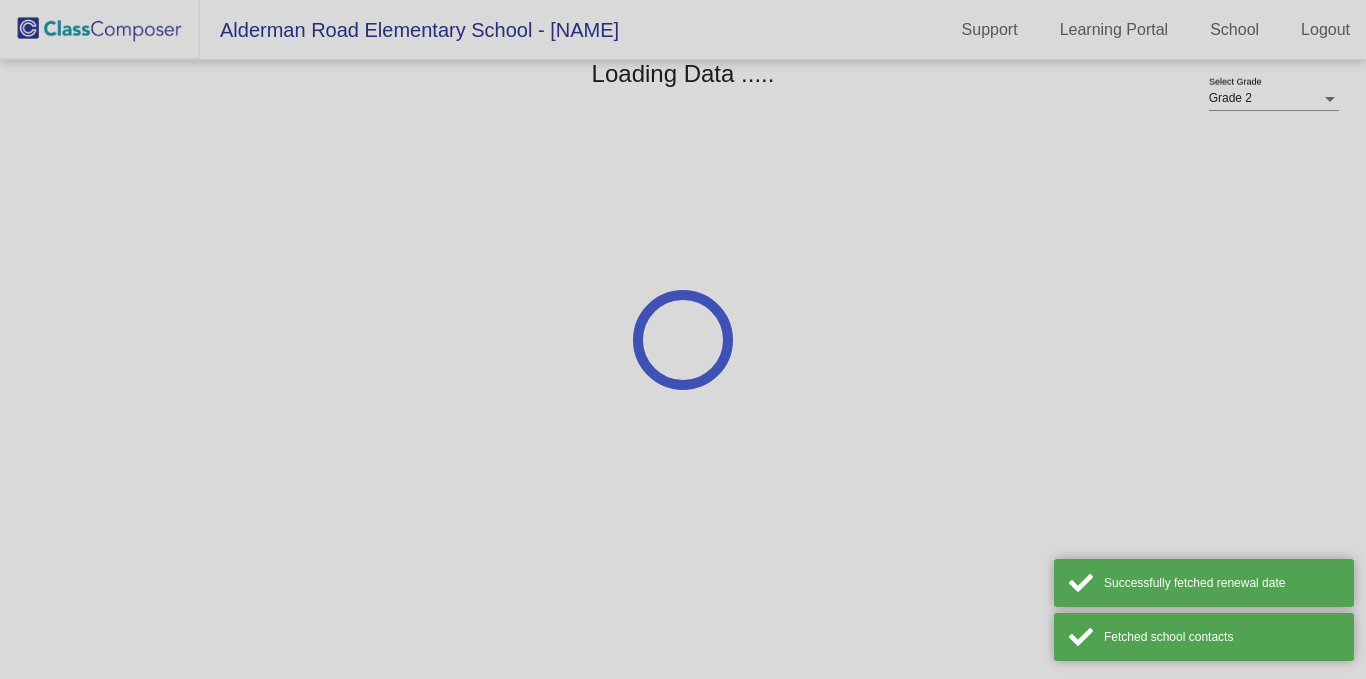 scroll, scrollTop: 0, scrollLeft: 0, axis: both 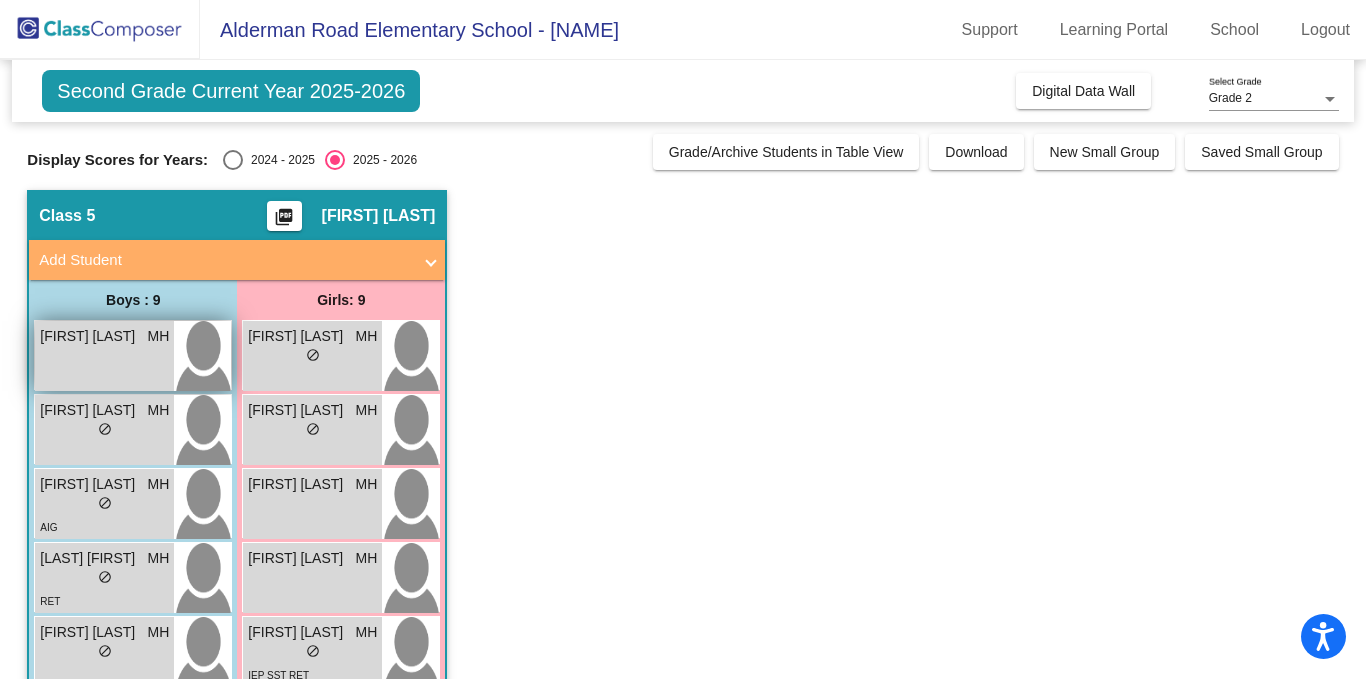 click on "[FIRST] [LAST]" at bounding box center (90, 336) 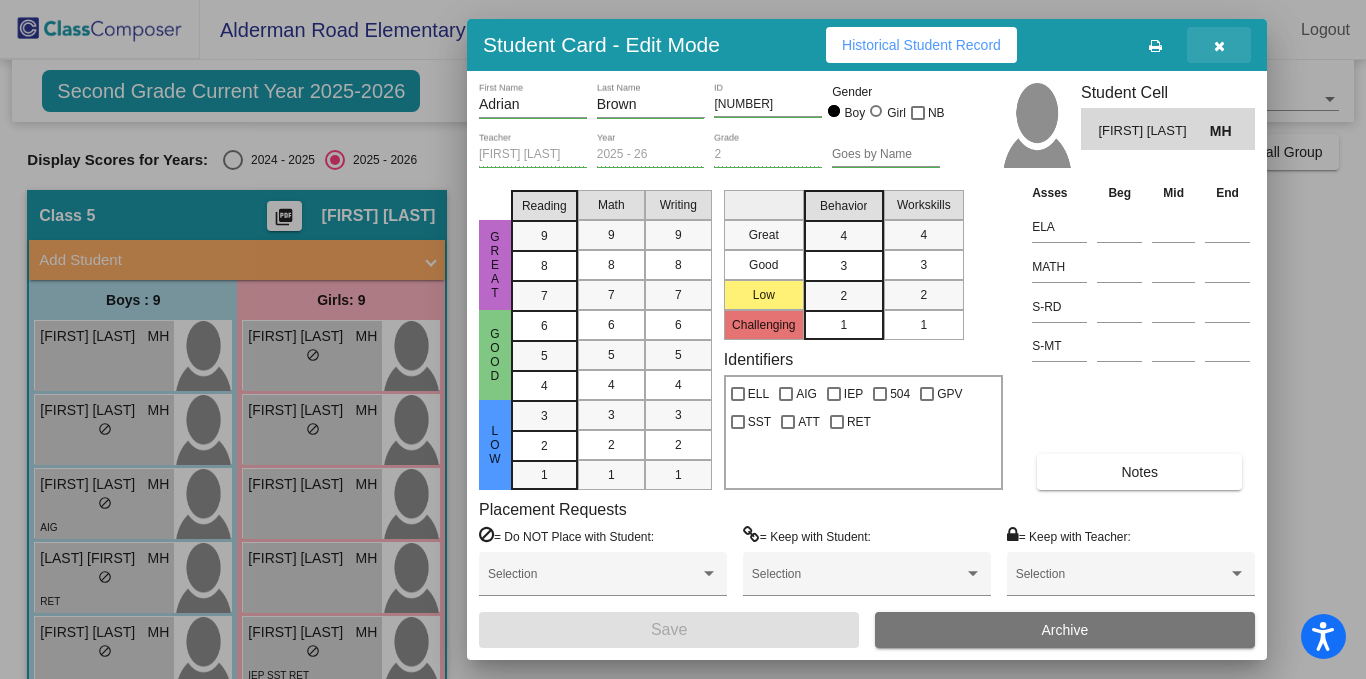 click at bounding box center [1219, 46] 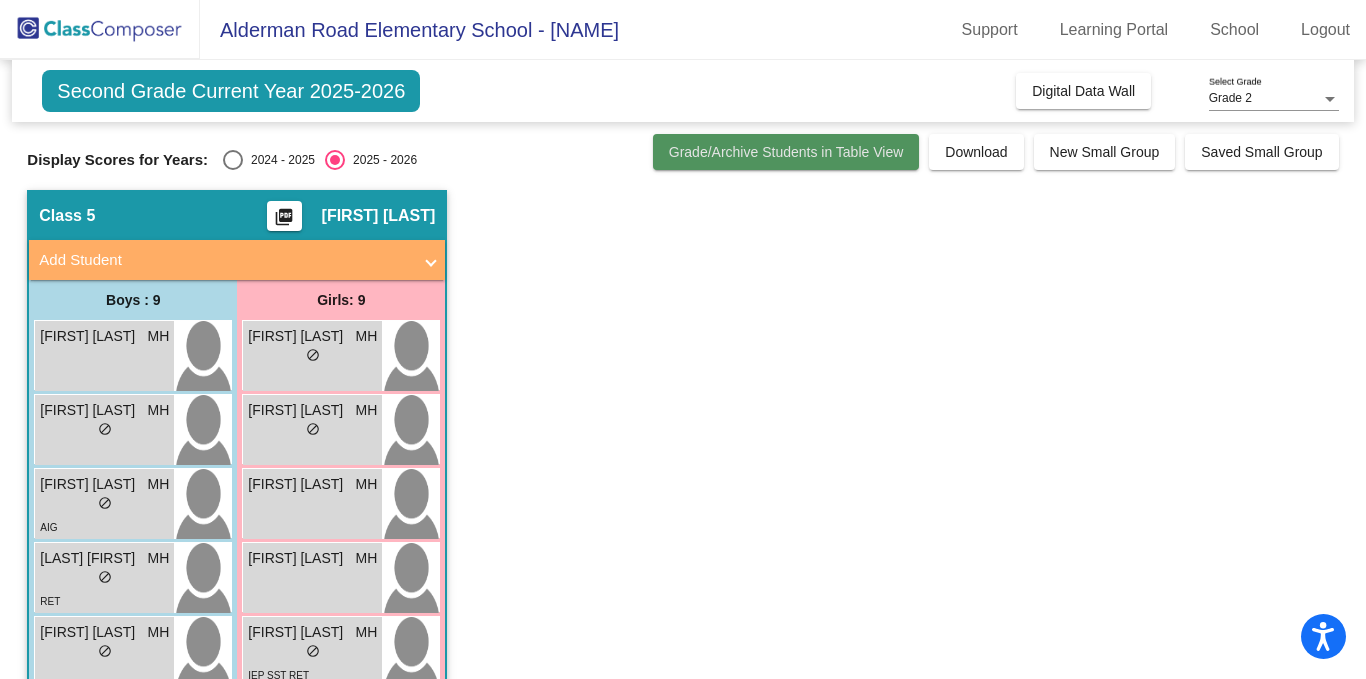 click on "Grade/Archive Students in Table View" 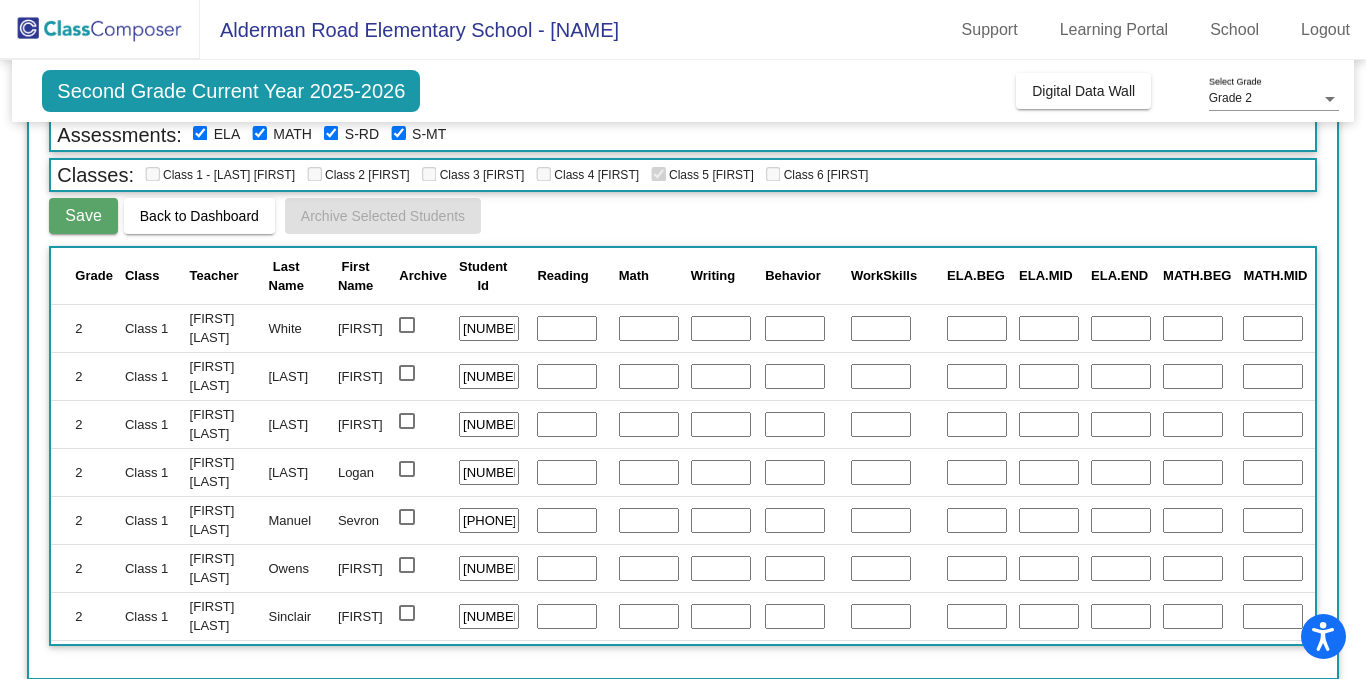 scroll, scrollTop: 162, scrollLeft: 0, axis: vertical 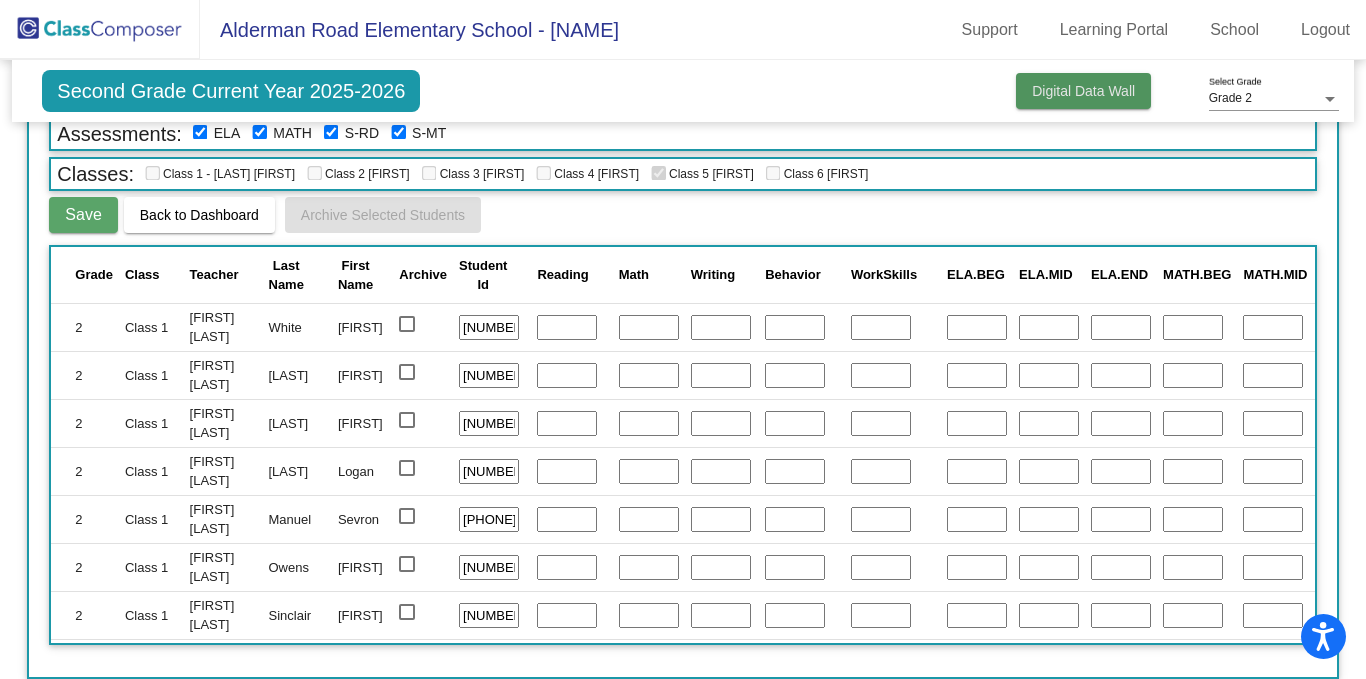 click on "Digital Data Wall" 